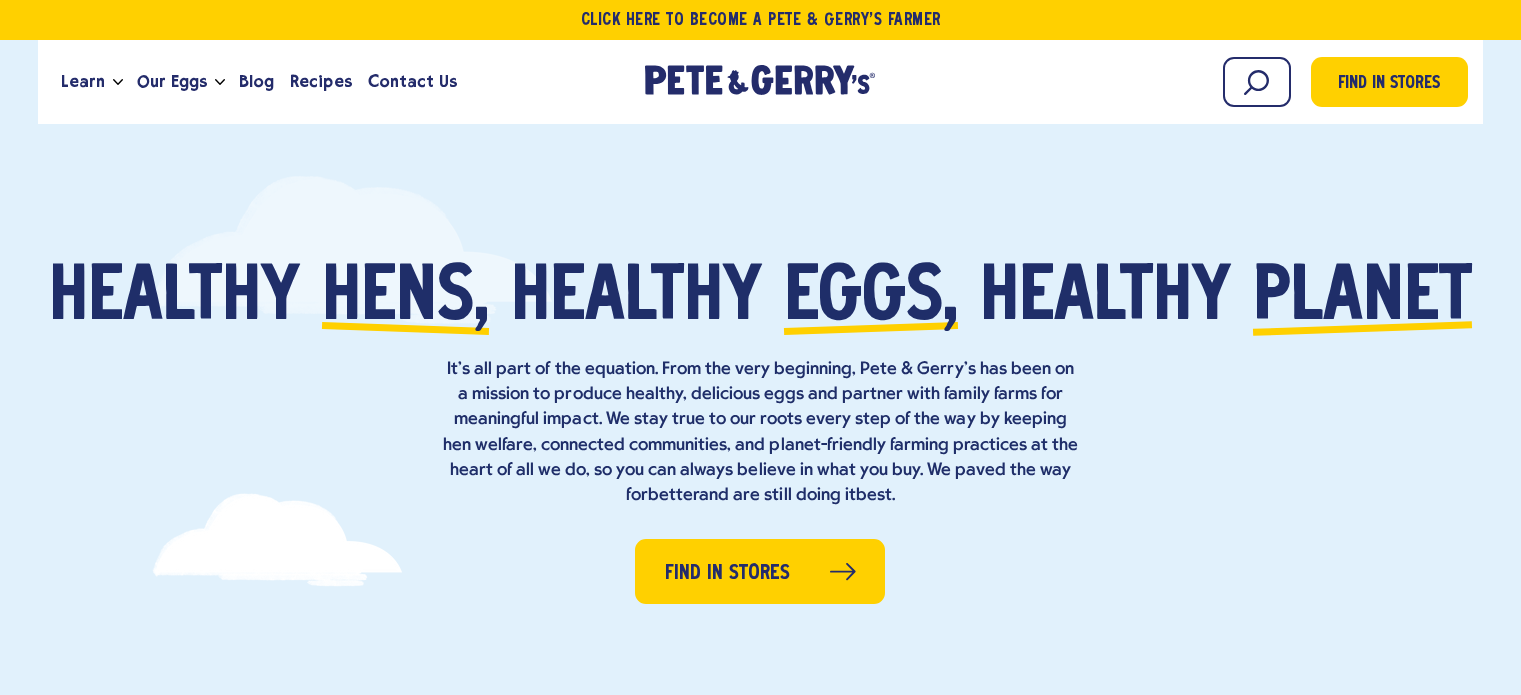 scroll, scrollTop: 0, scrollLeft: 0, axis: both 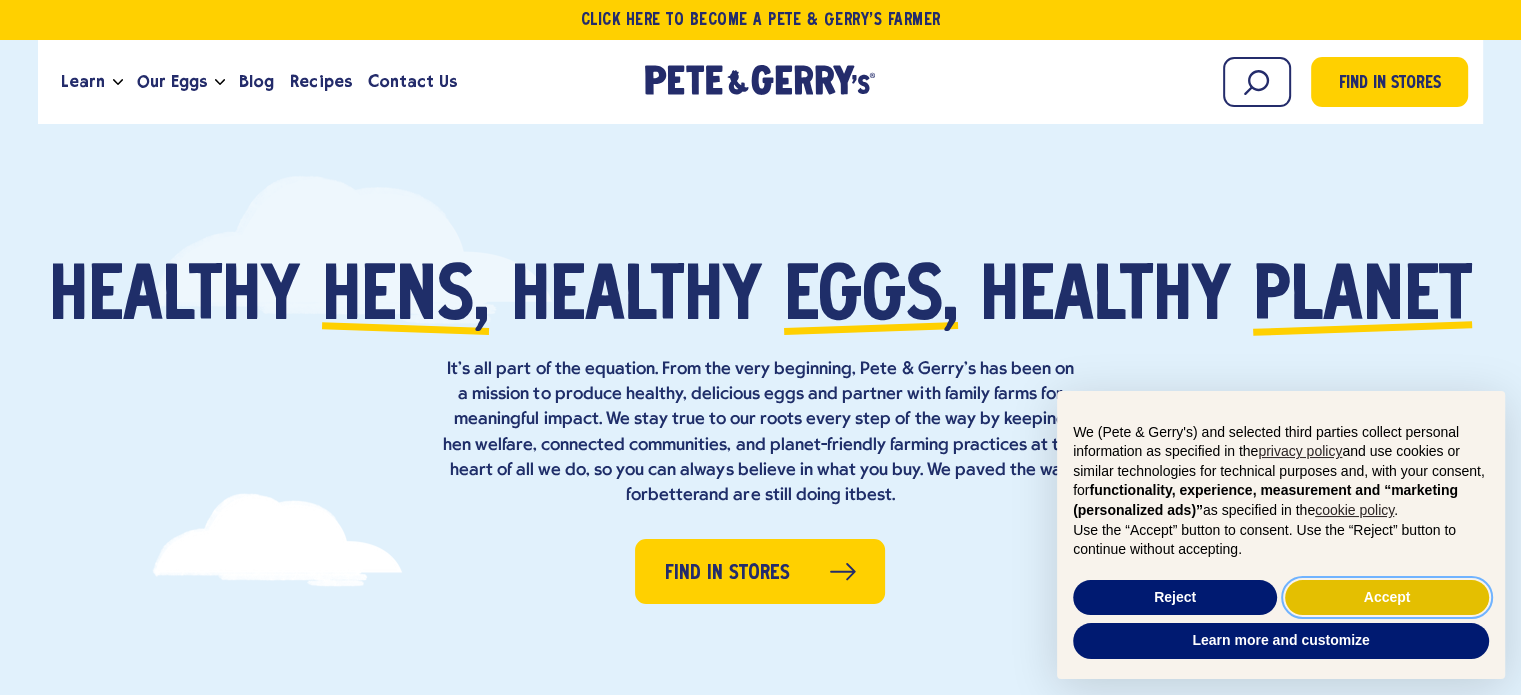 click on "Accept" at bounding box center (1387, 598) 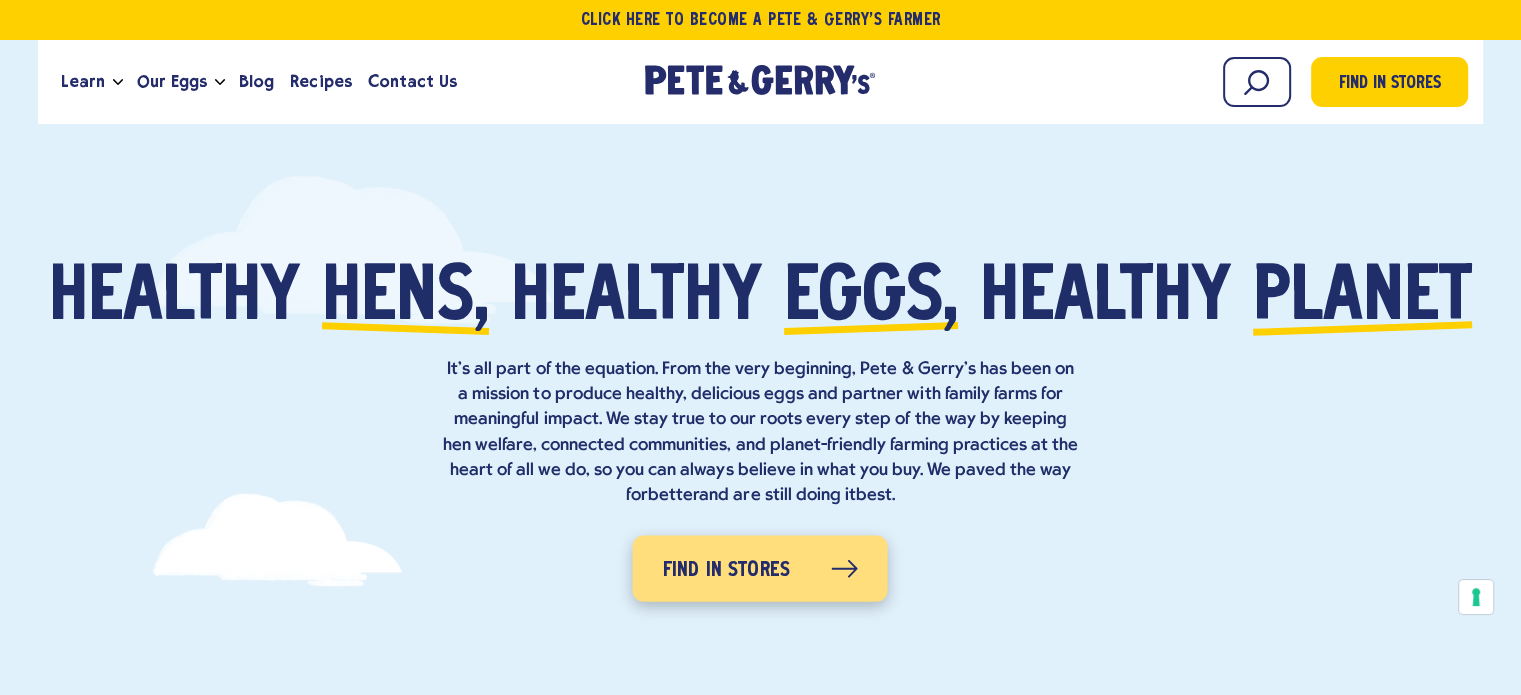 click on "Find in Stores" at bounding box center (727, 571) 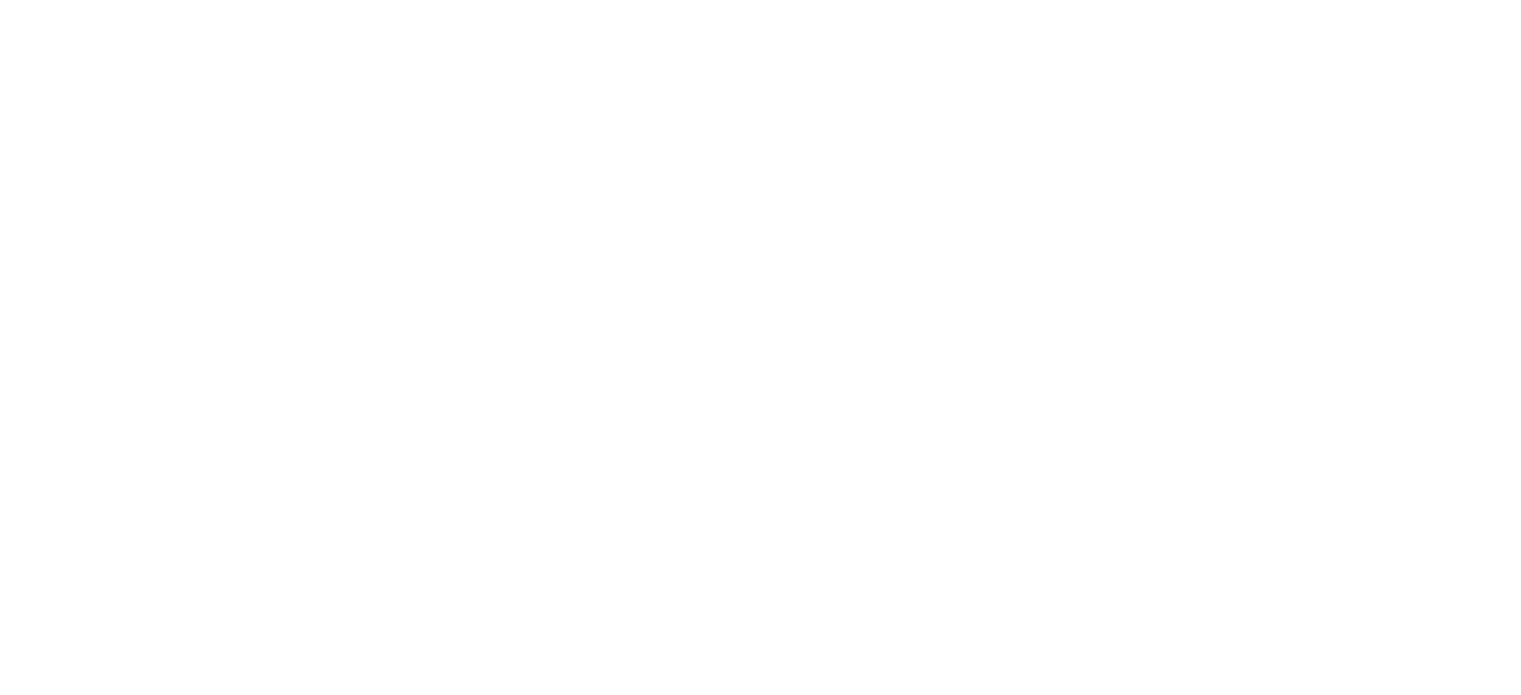 scroll, scrollTop: 0, scrollLeft: 0, axis: both 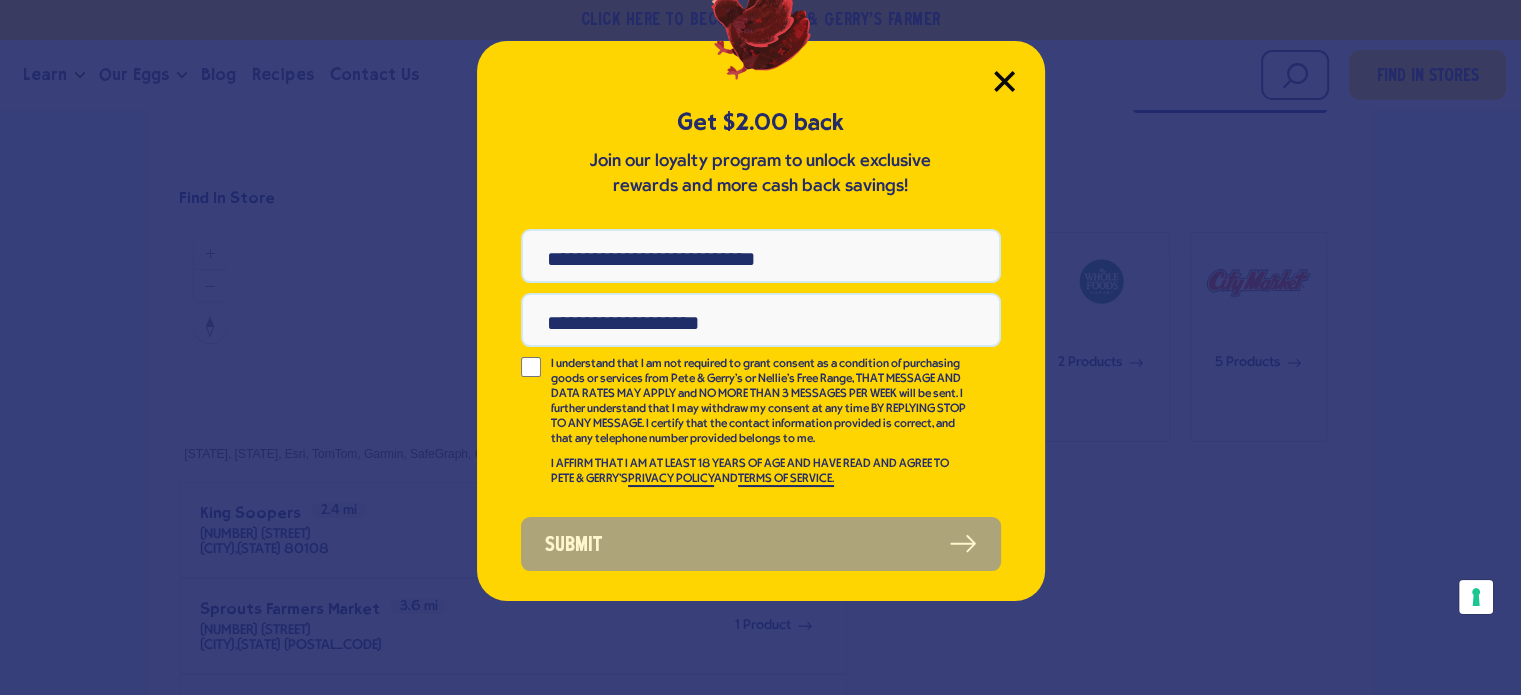 click 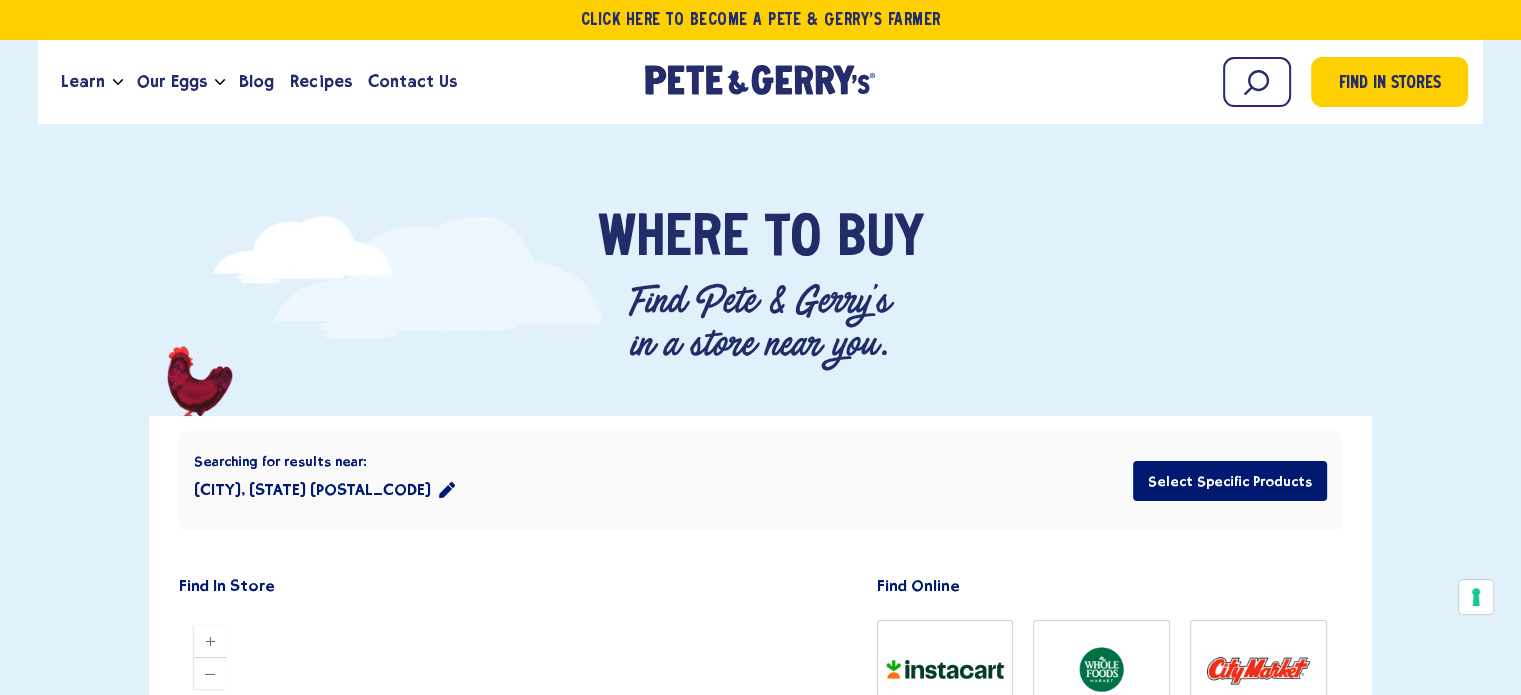 scroll, scrollTop: 0, scrollLeft: 0, axis: both 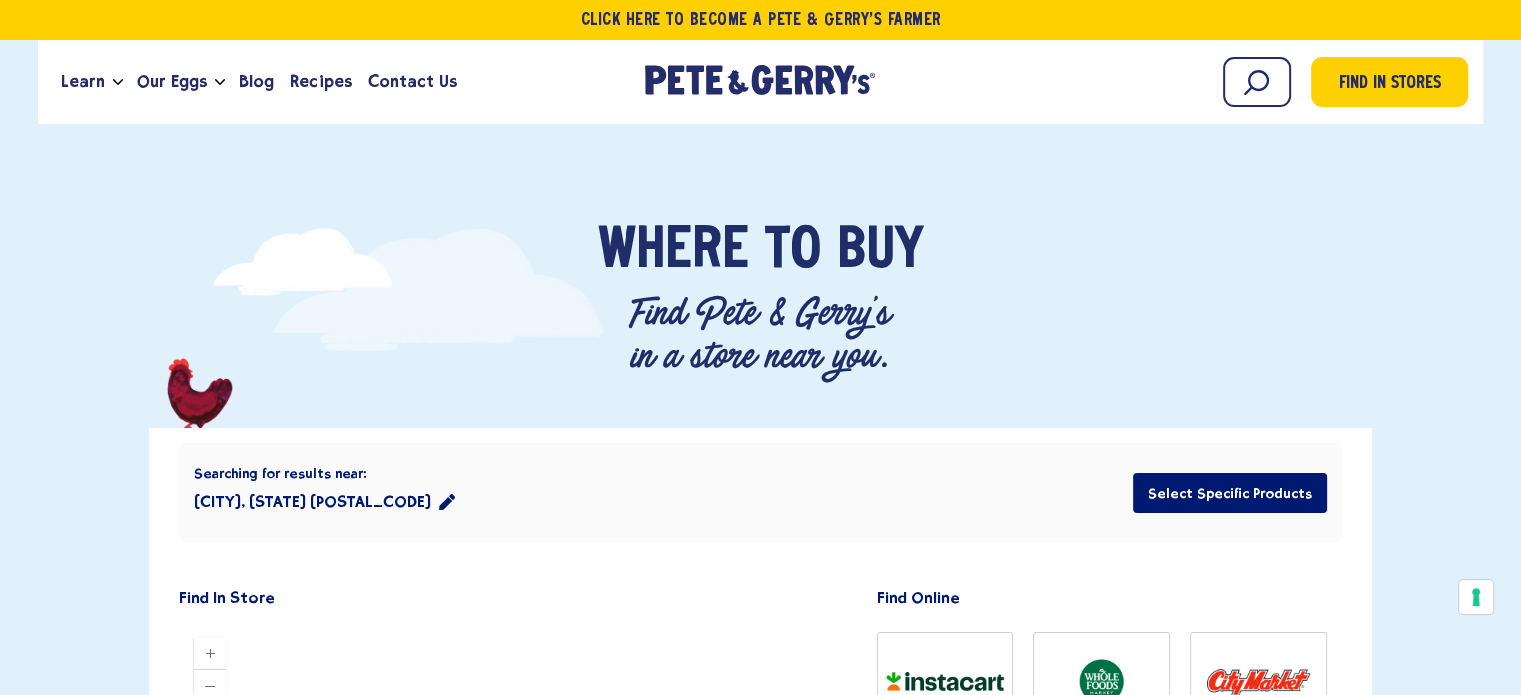 drag, startPoint x: 260, startPoint y: 448, endPoint x: 260, endPoint y: 459, distance: 11 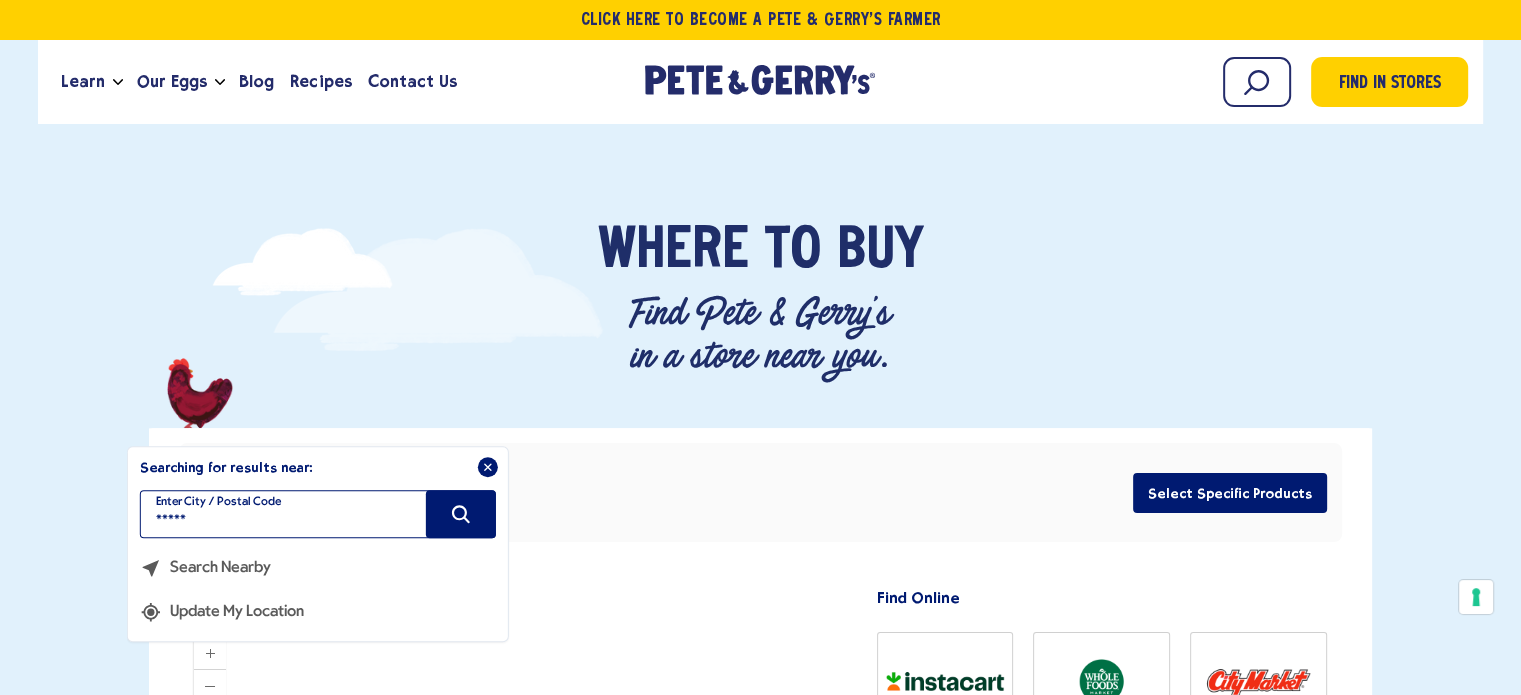 click on "*****" at bounding box center (318, 515) 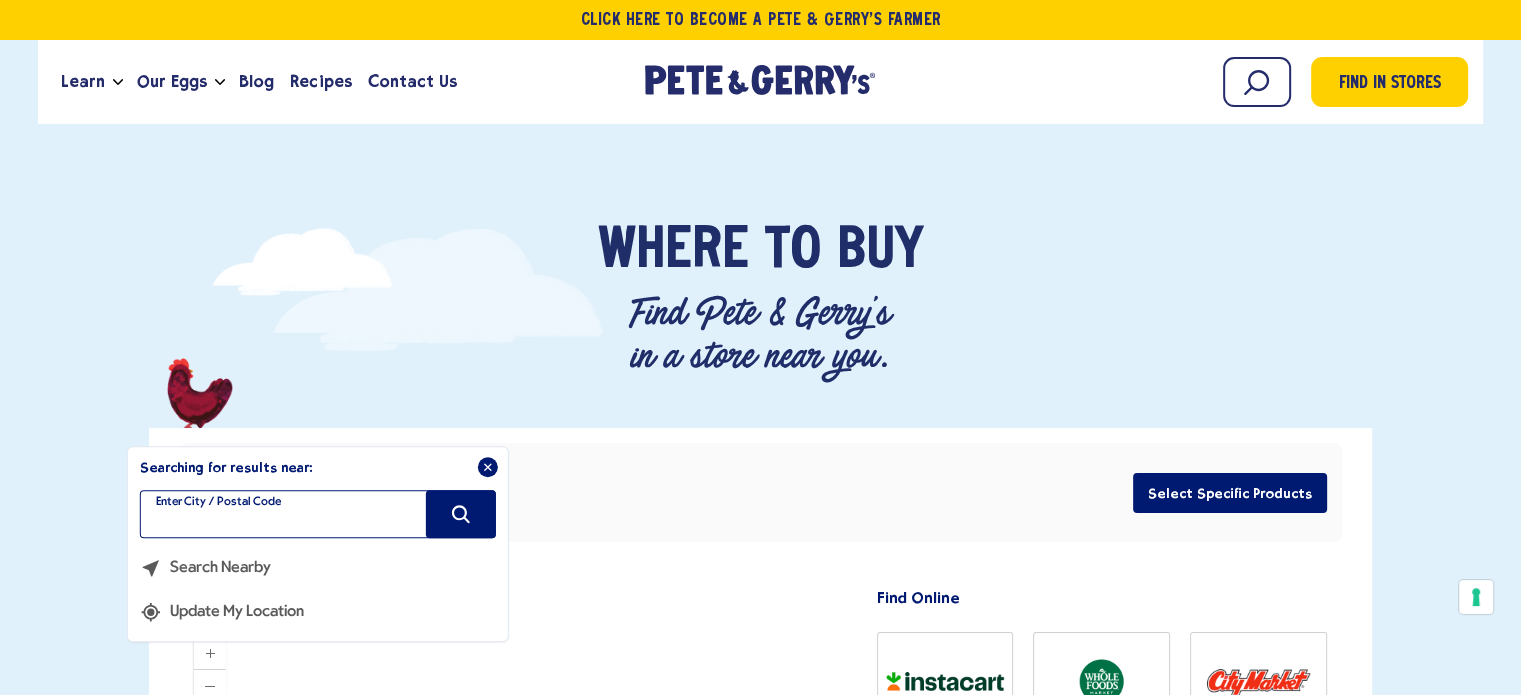 click at bounding box center [318, 515] 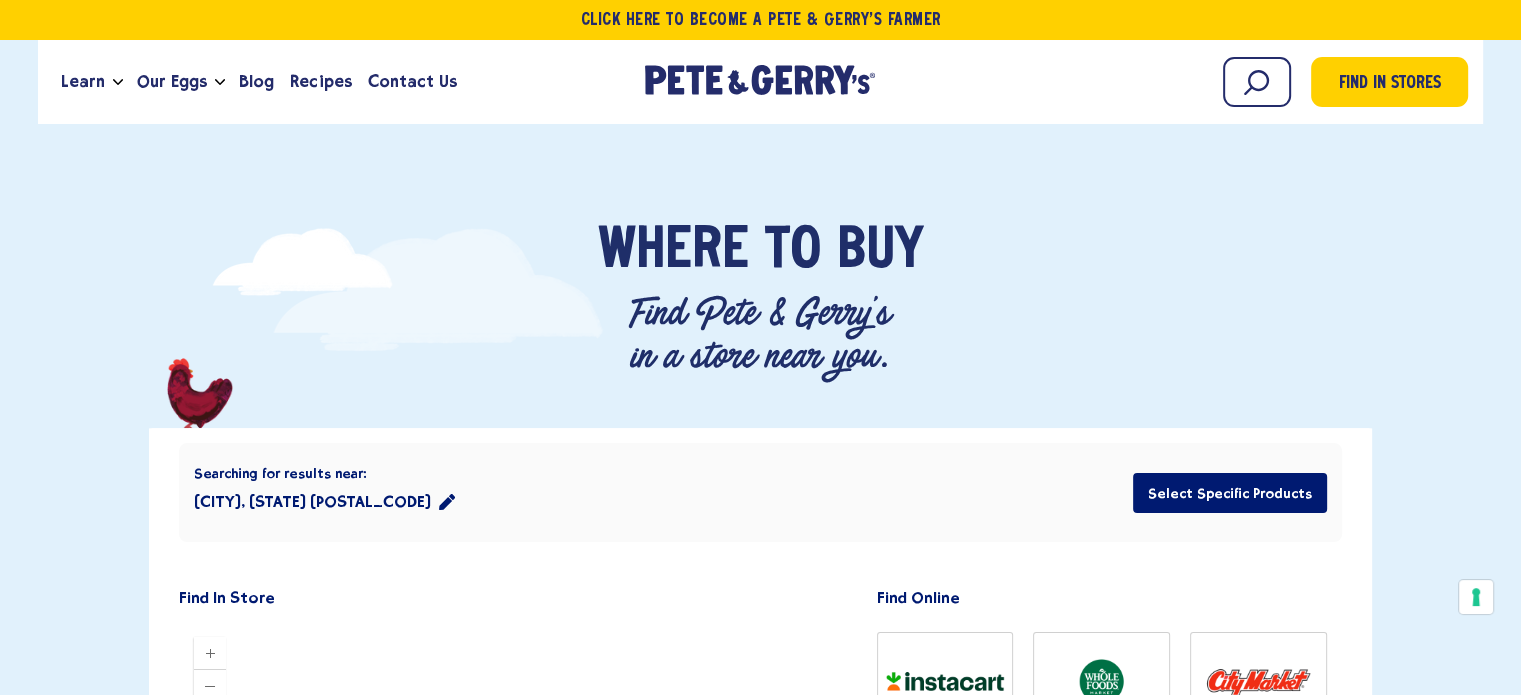 type on "**********" 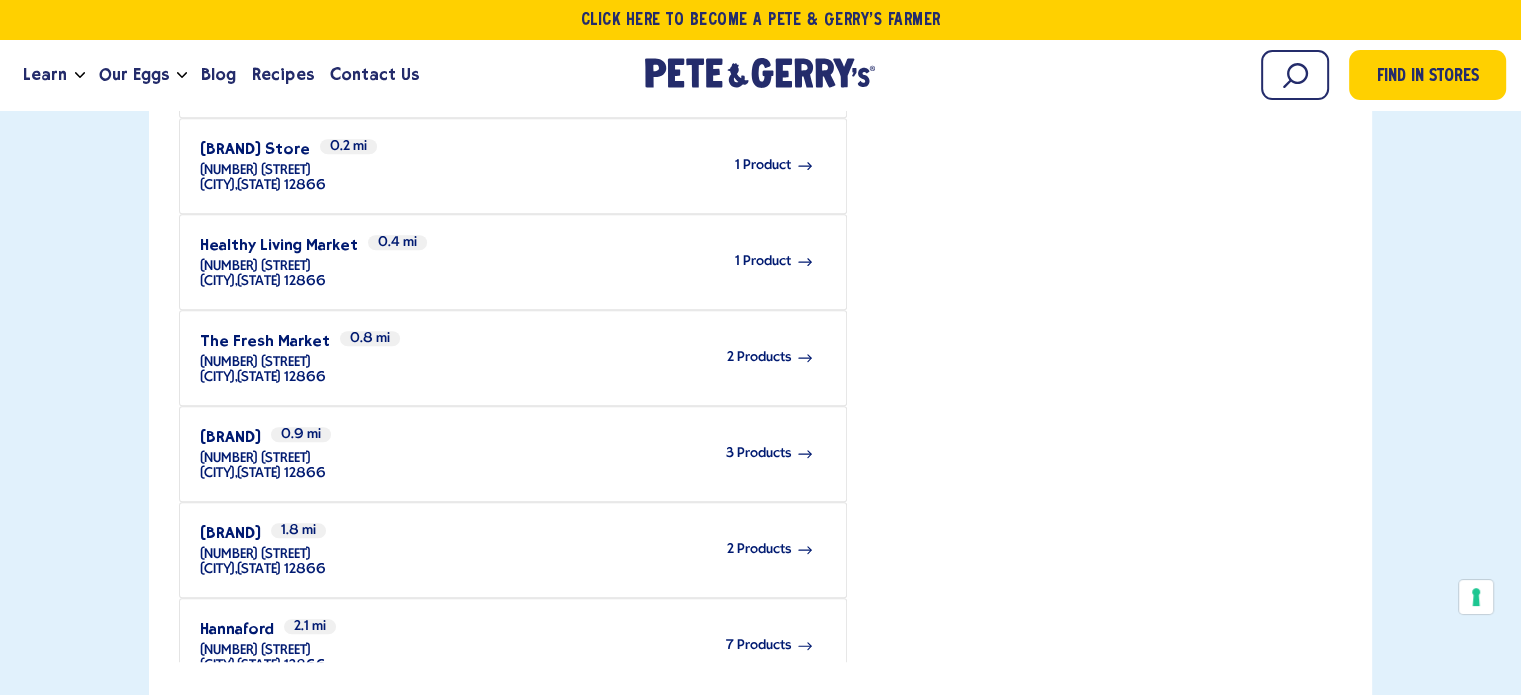 scroll, scrollTop: 824, scrollLeft: 0, axis: vertical 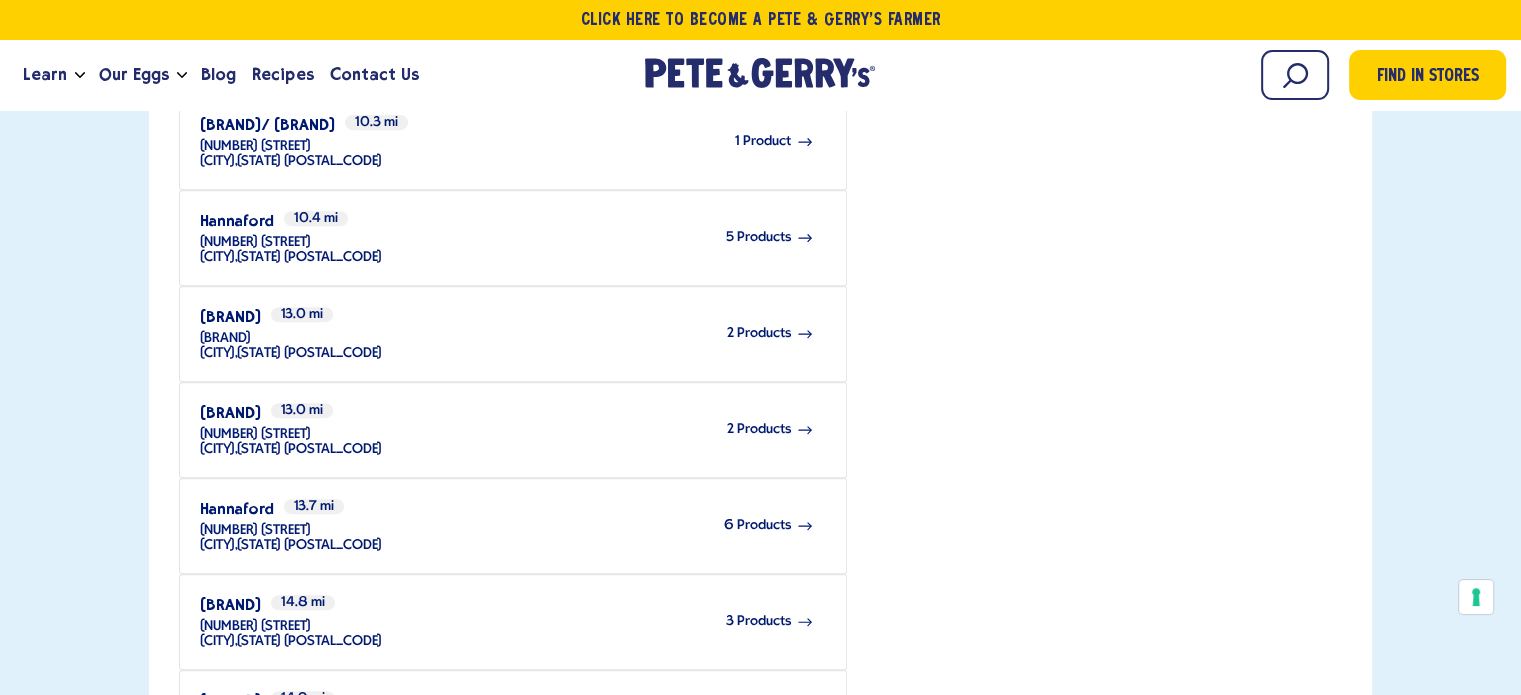 click on "6  Products" at bounding box center (757, 525) 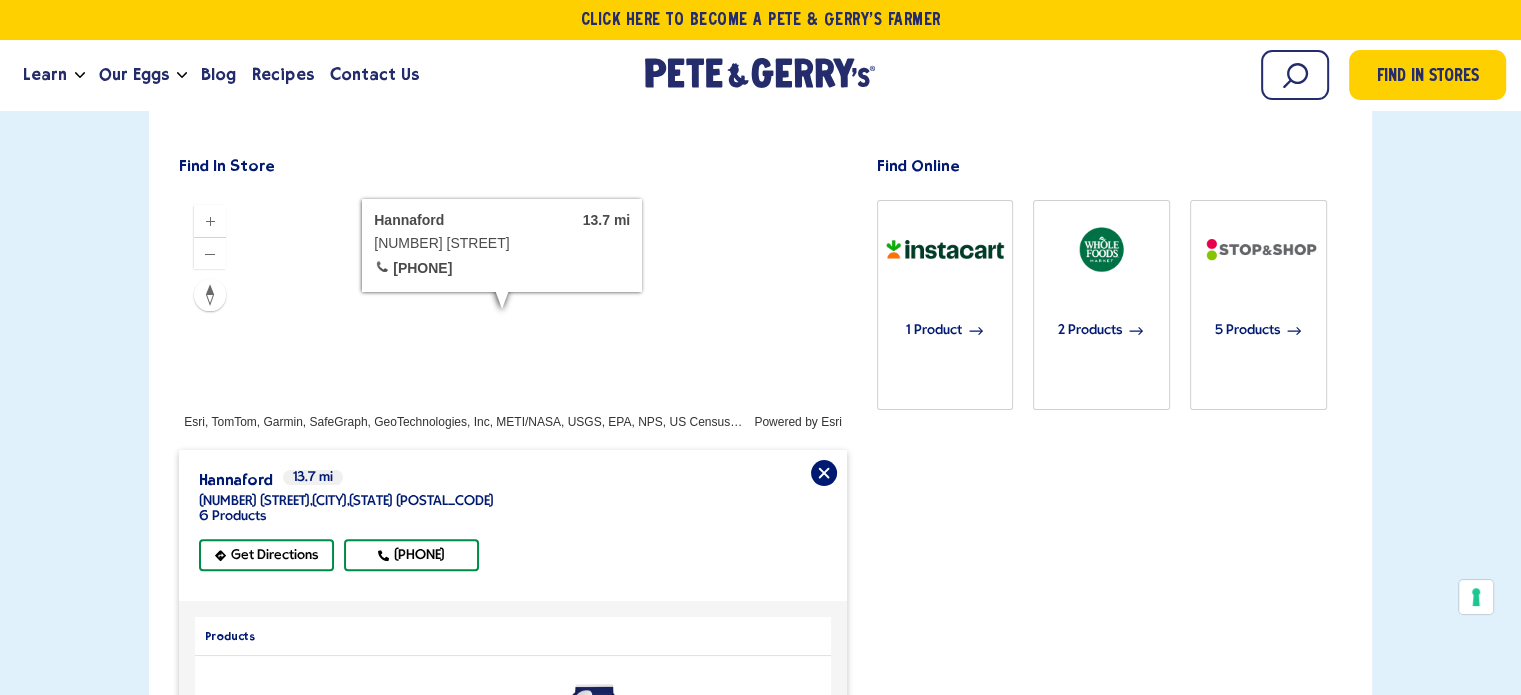 scroll, scrollTop: 324, scrollLeft: 0, axis: vertical 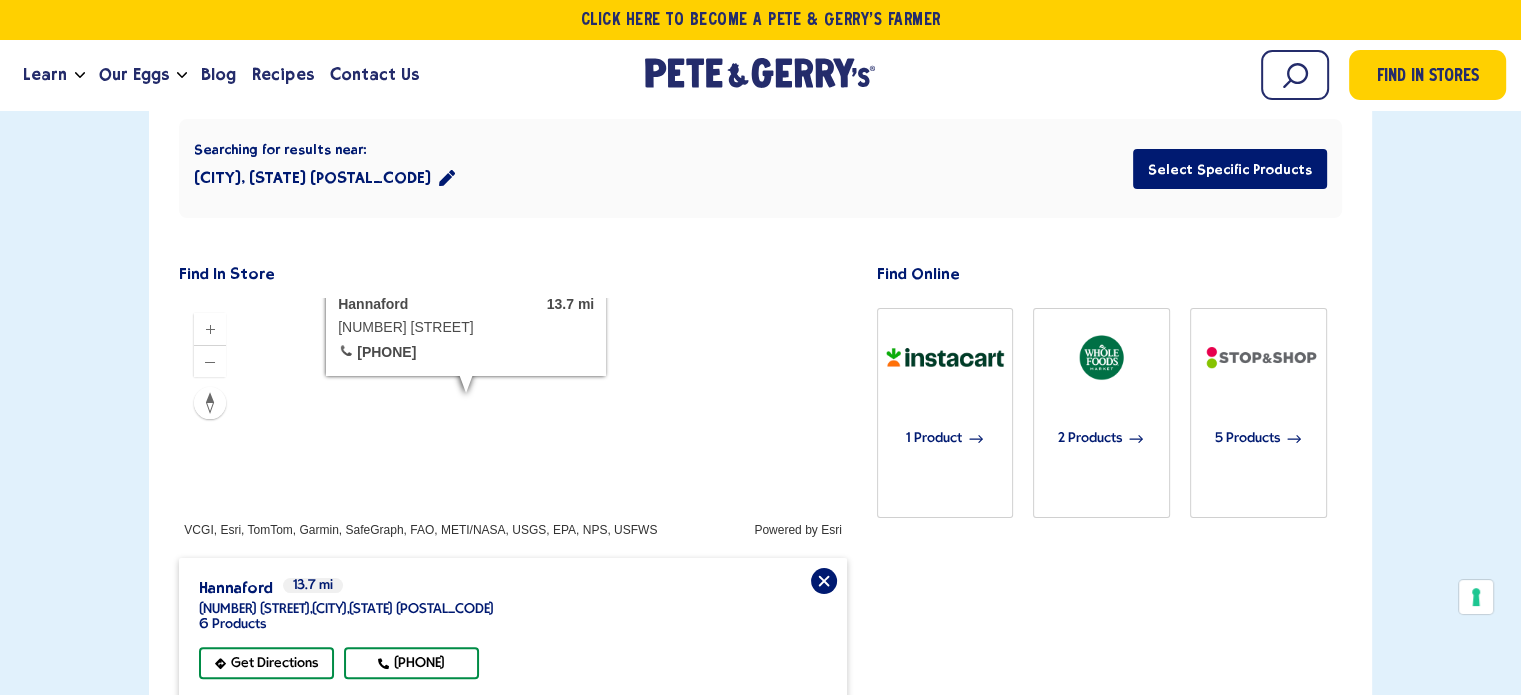 click at bounding box center (512, 418) 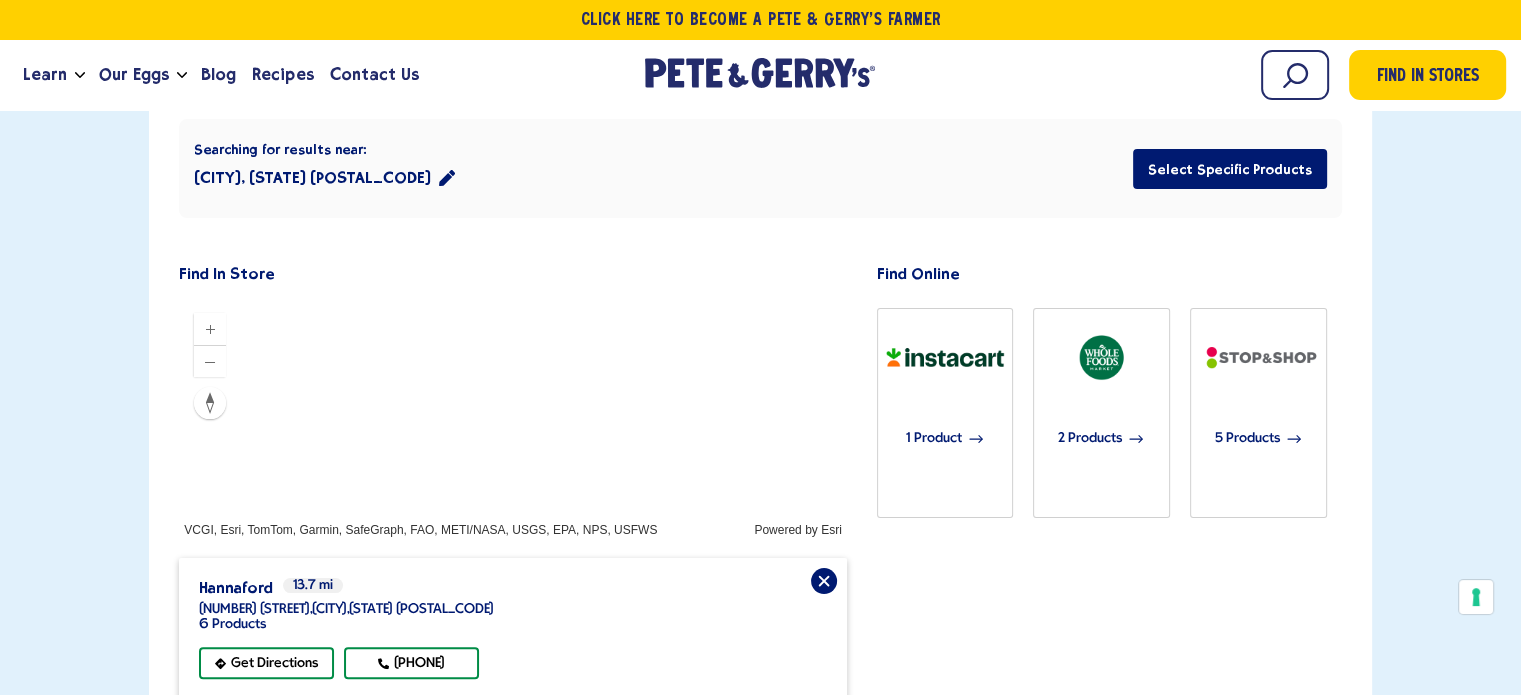 click at bounding box center [512, 418] 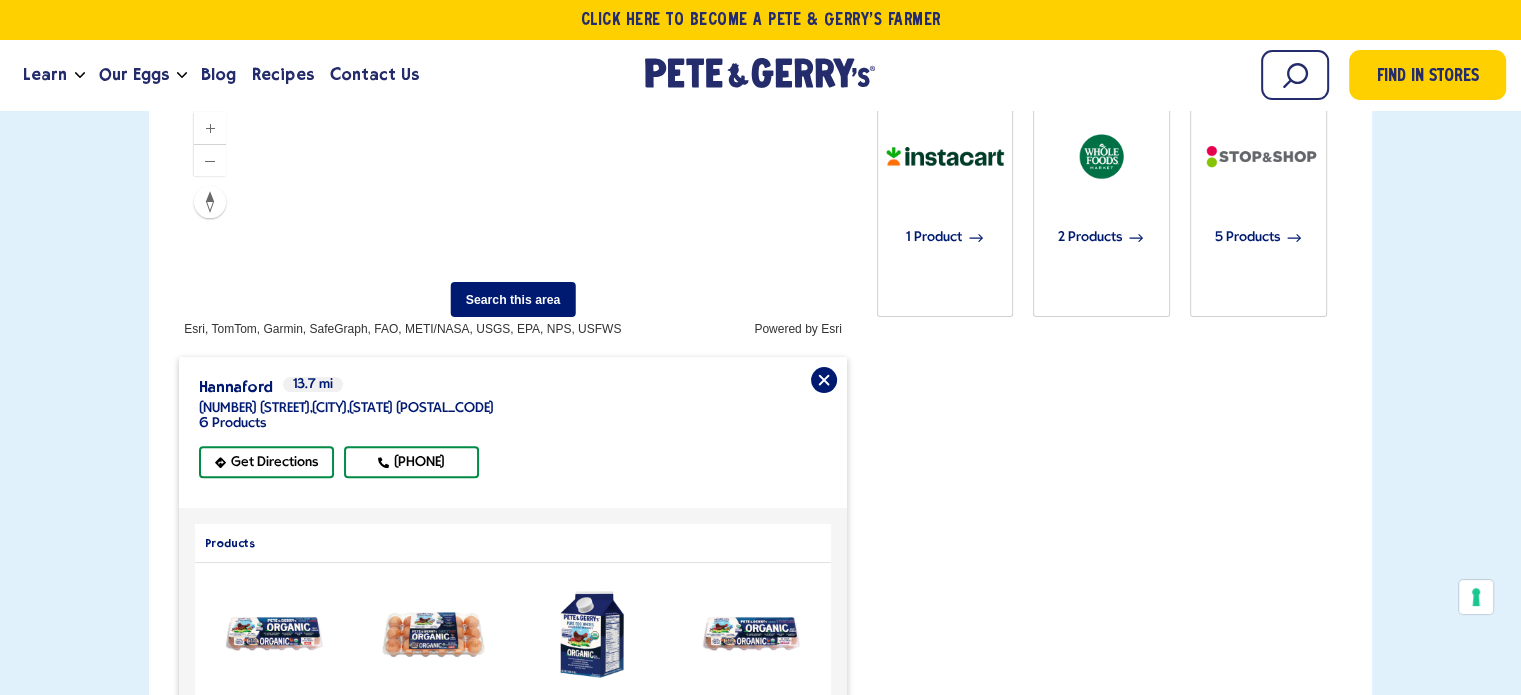 scroll, scrollTop: 524, scrollLeft: 0, axis: vertical 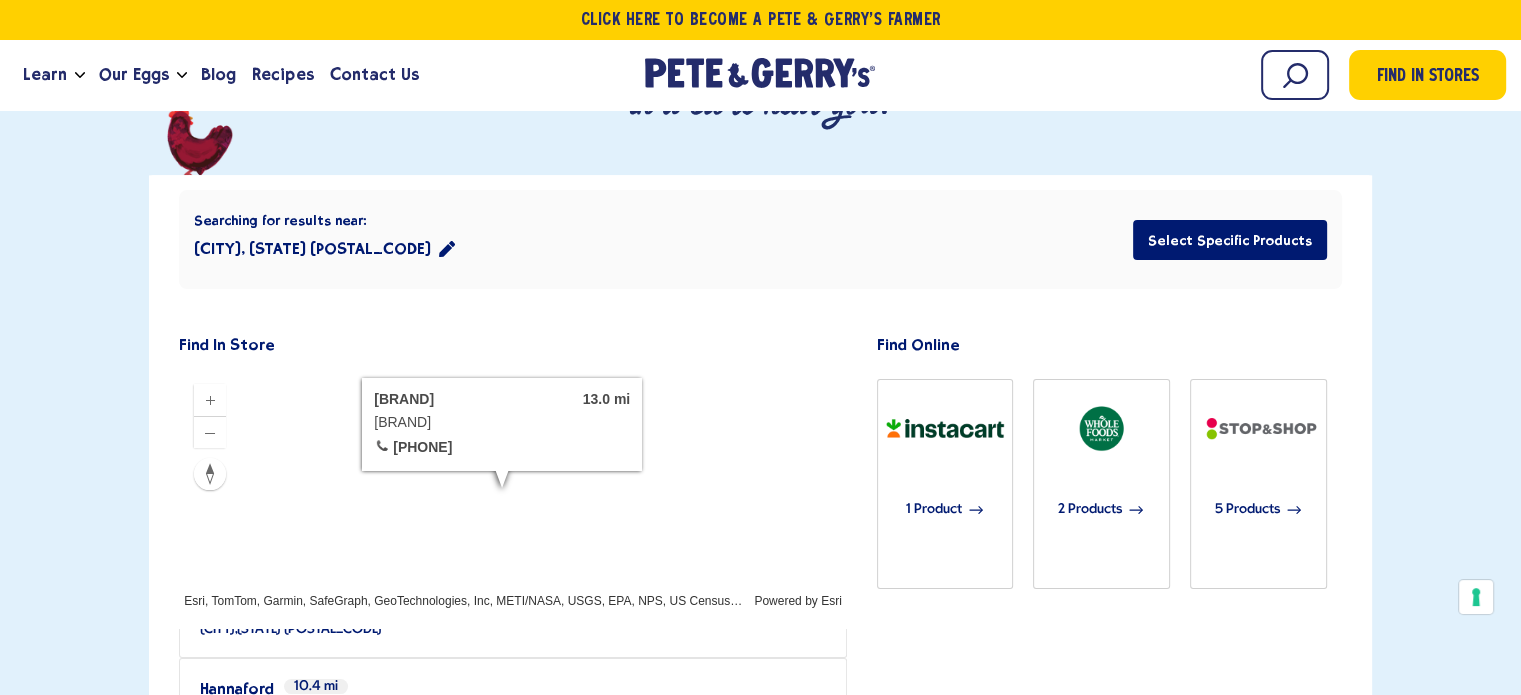click on "[CITY], [STATE] [POSTAL_CODE]" at bounding box center (324, 249) 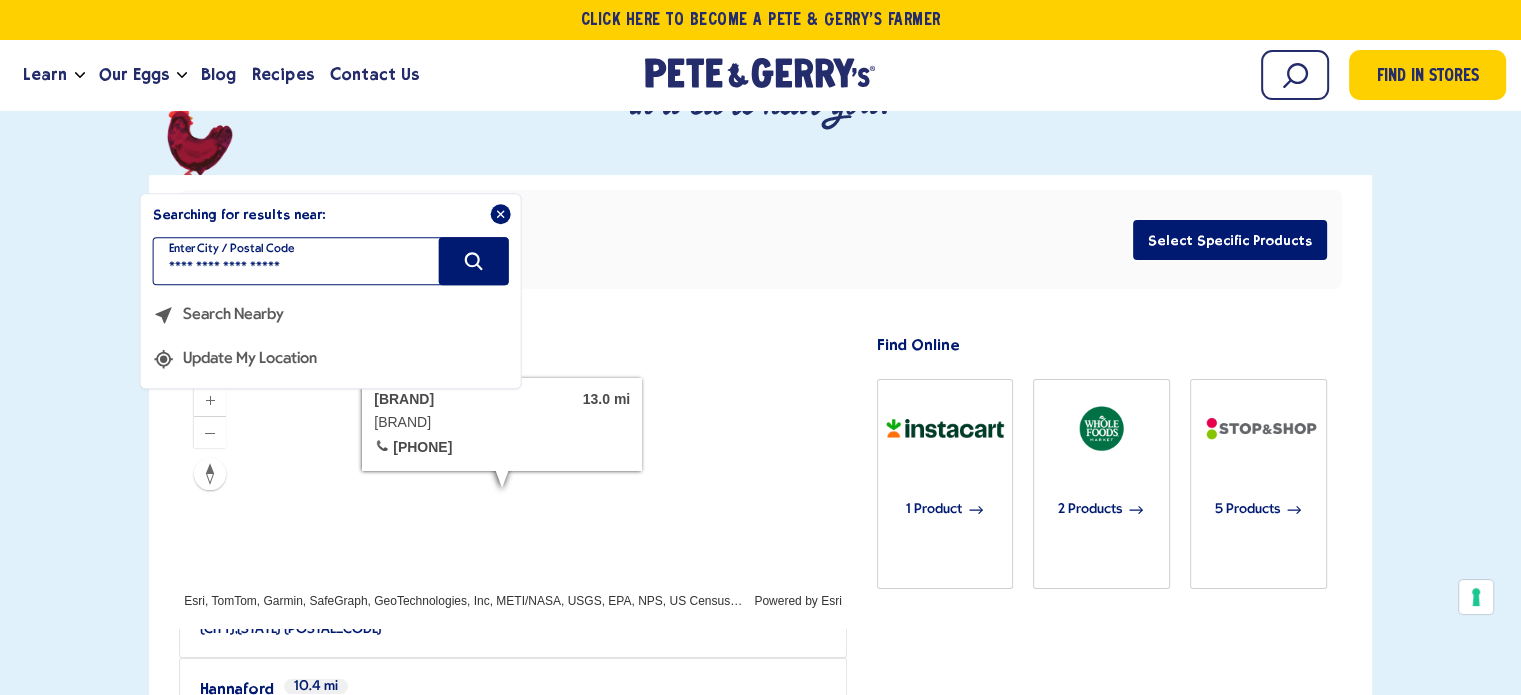 click on "**********" at bounding box center [331, 262] 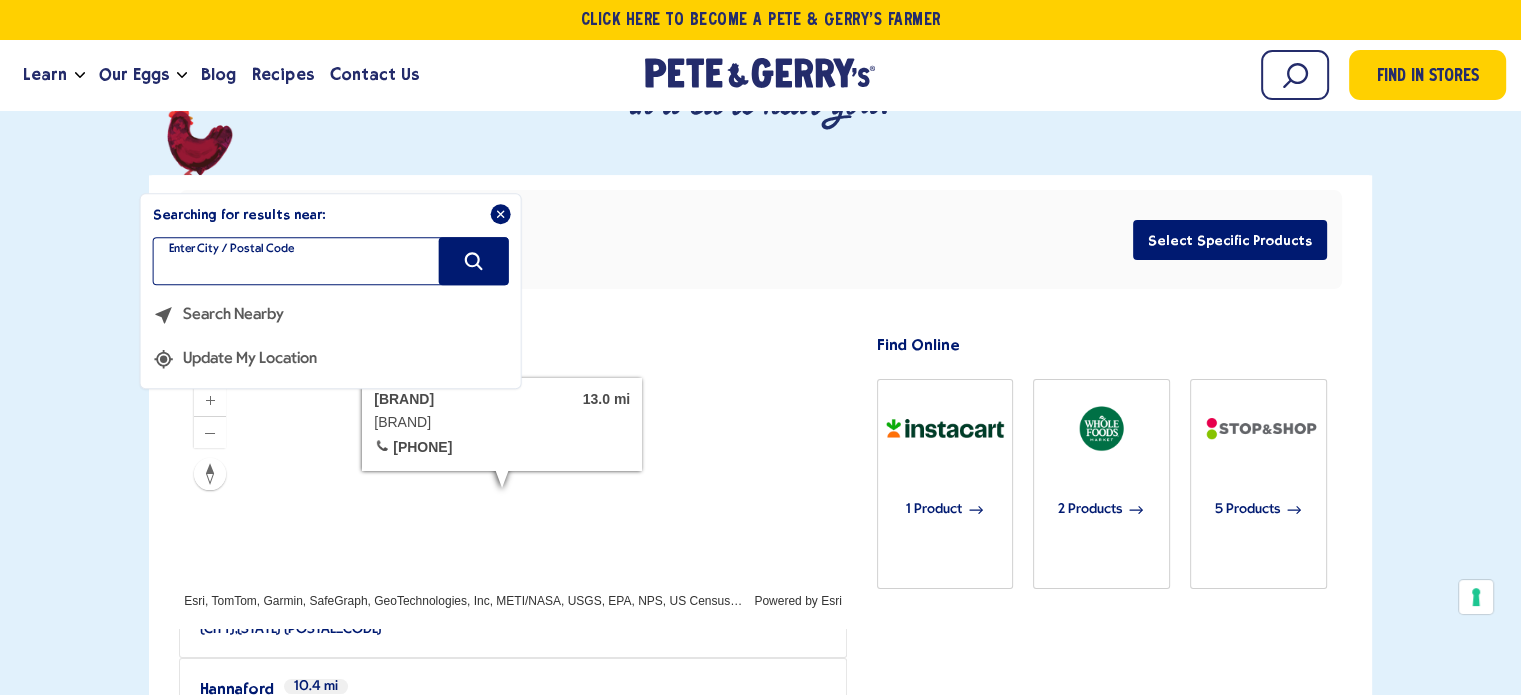 click at bounding box center [331, 262] 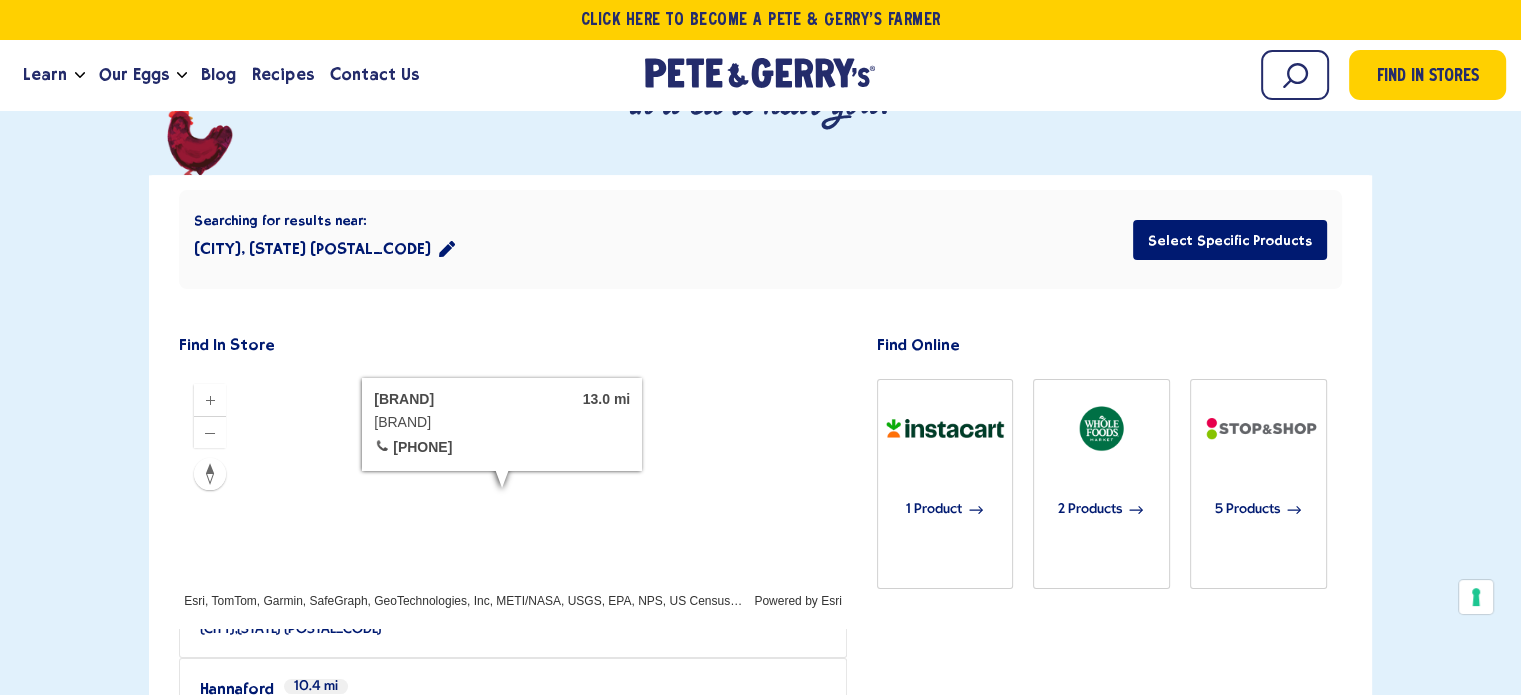 type on "*****" 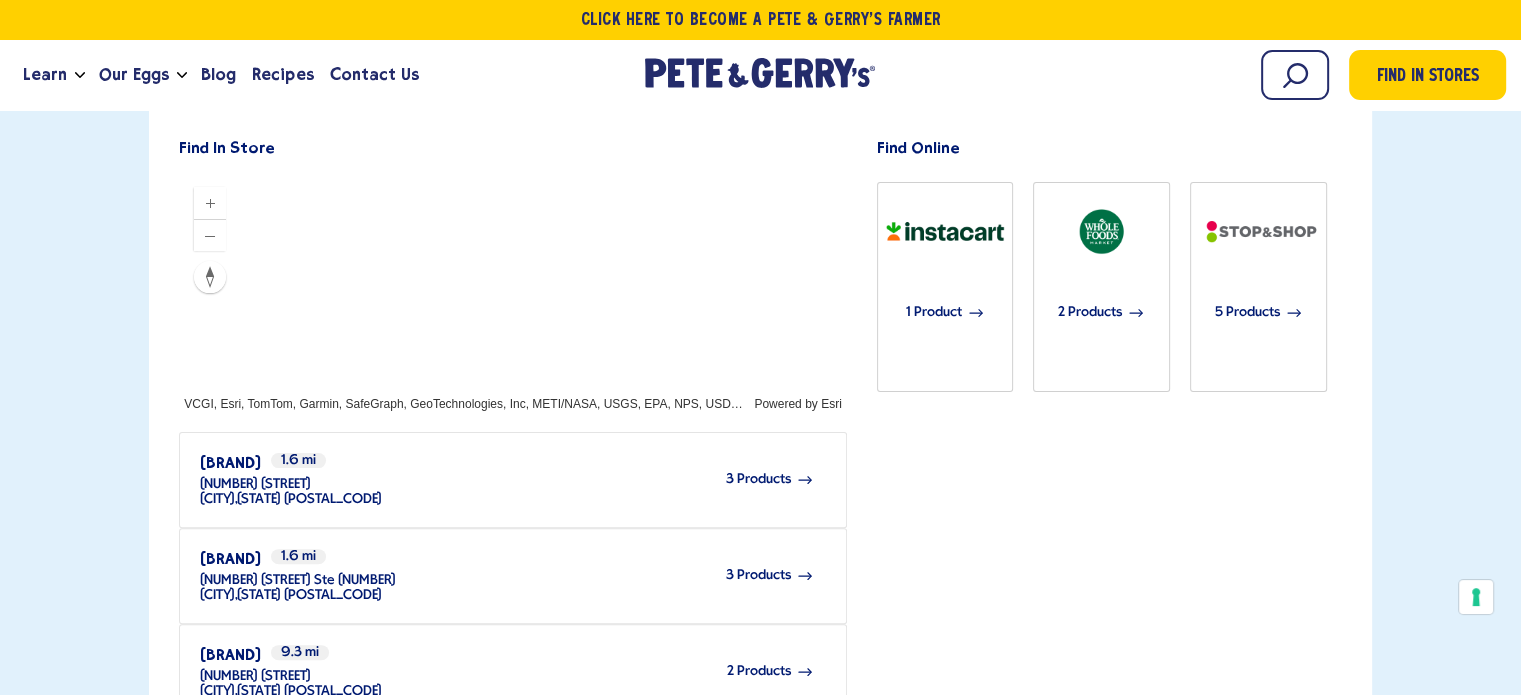 scroll, scrollTop: 453, scrollLeft: 0, axis: vertical 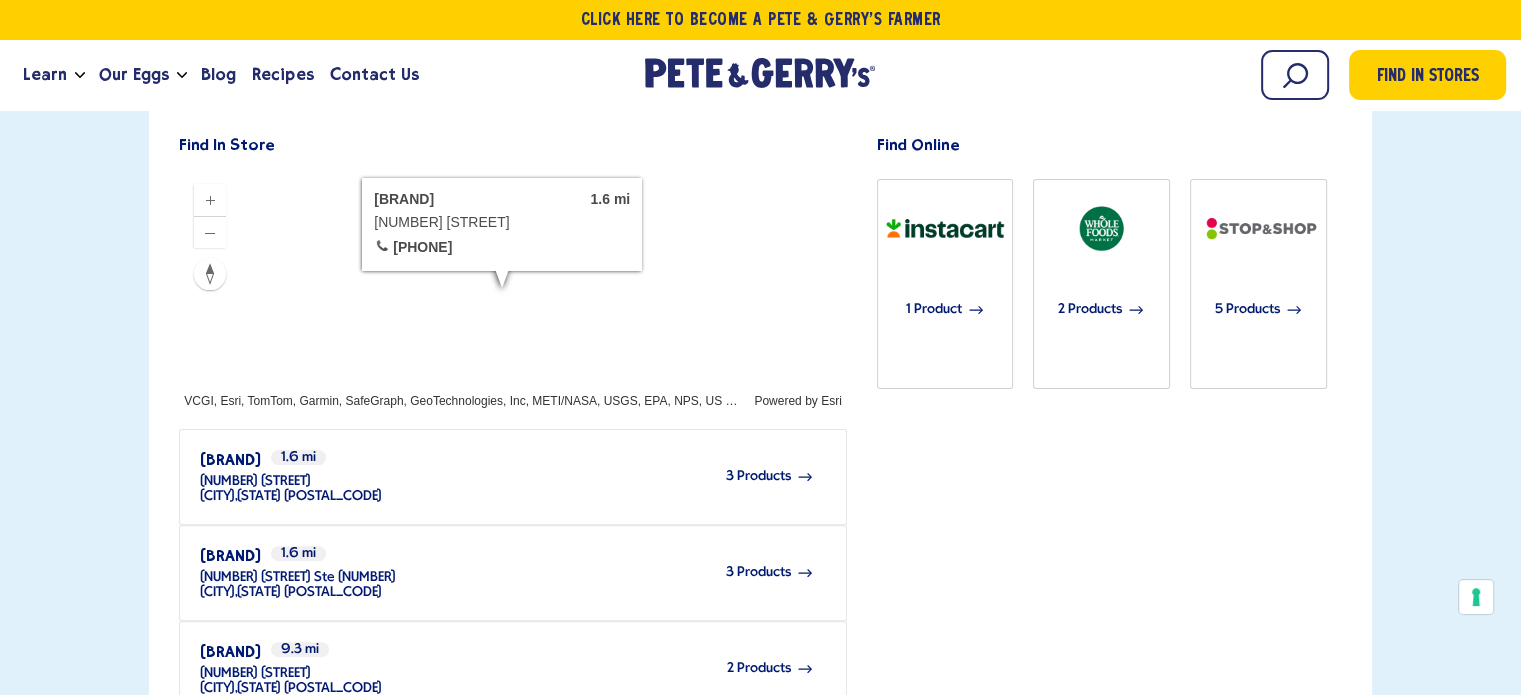 click on "3  Products" at bounding box center [758, 476] 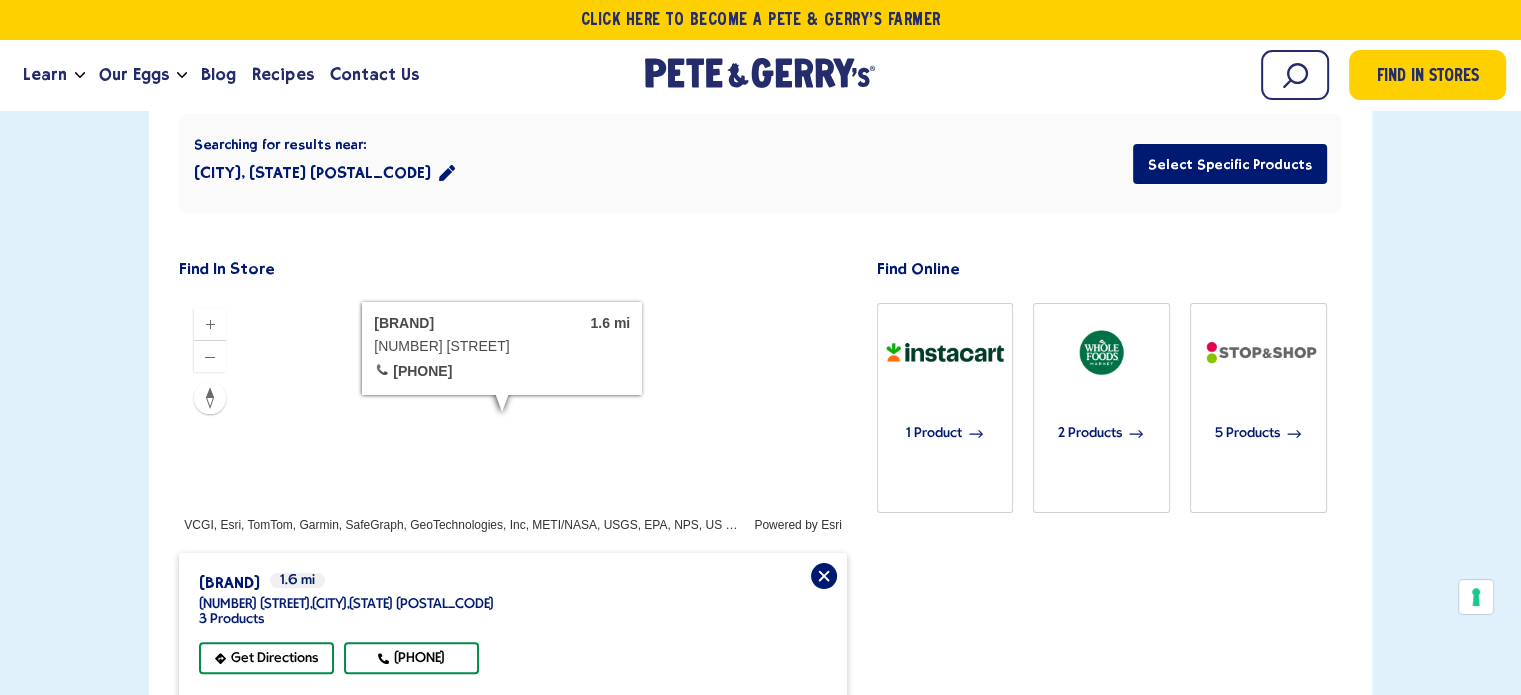 scroll, scrollTop: 253, scrollLeft: 0, axis: vertical 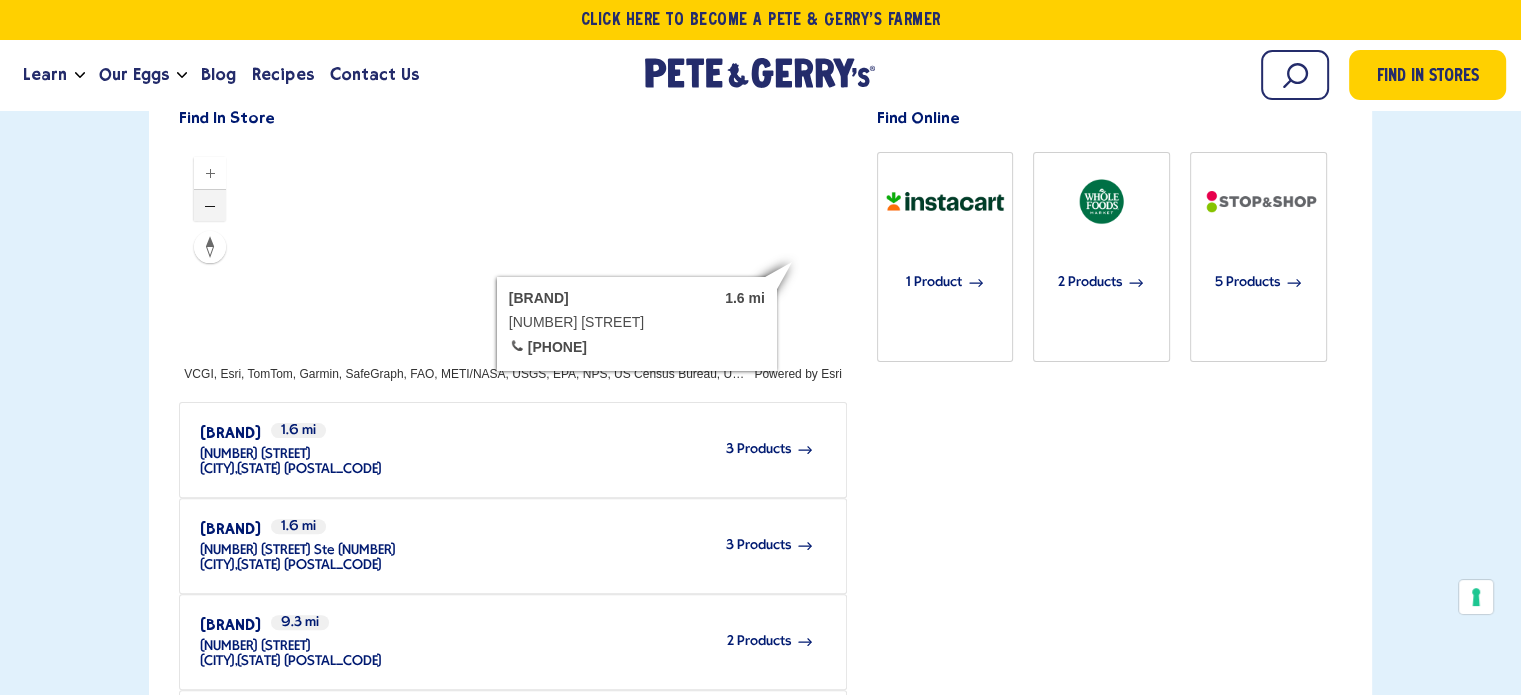 click 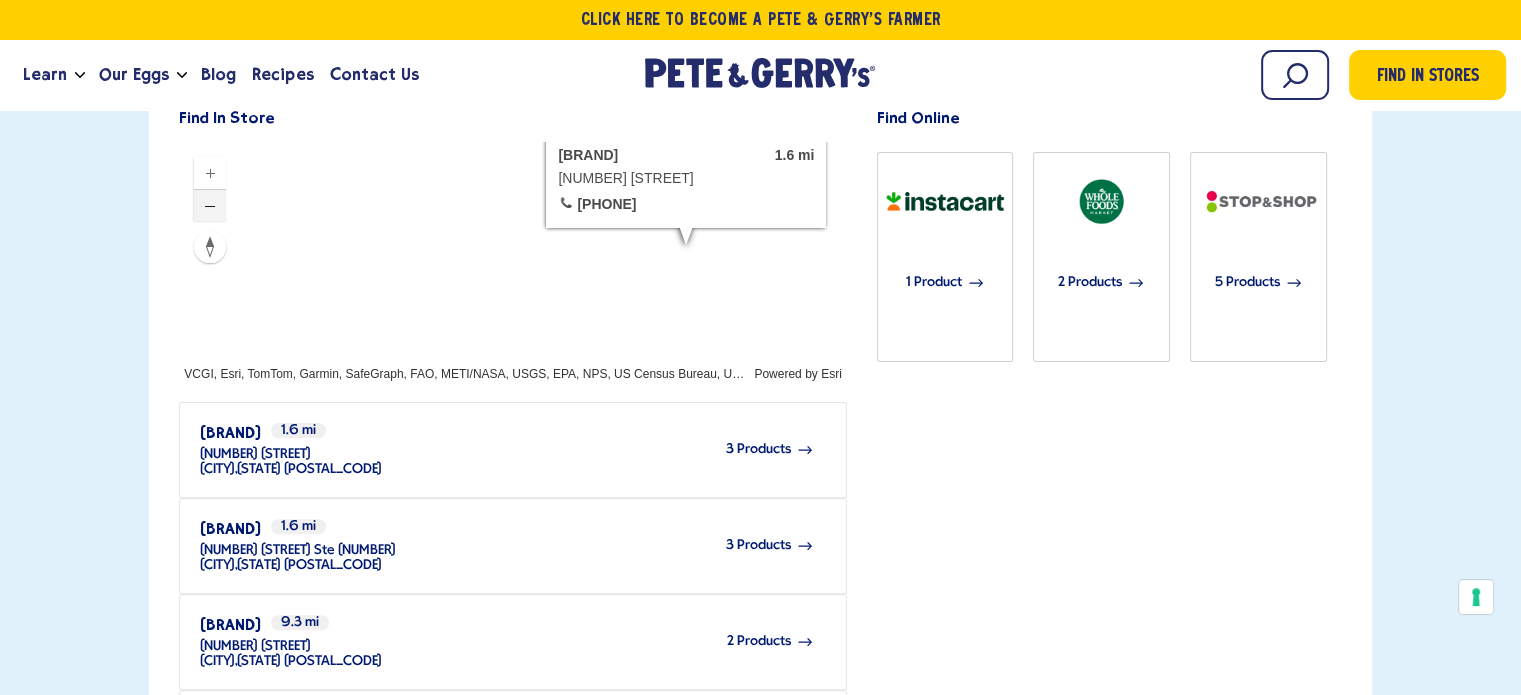 click 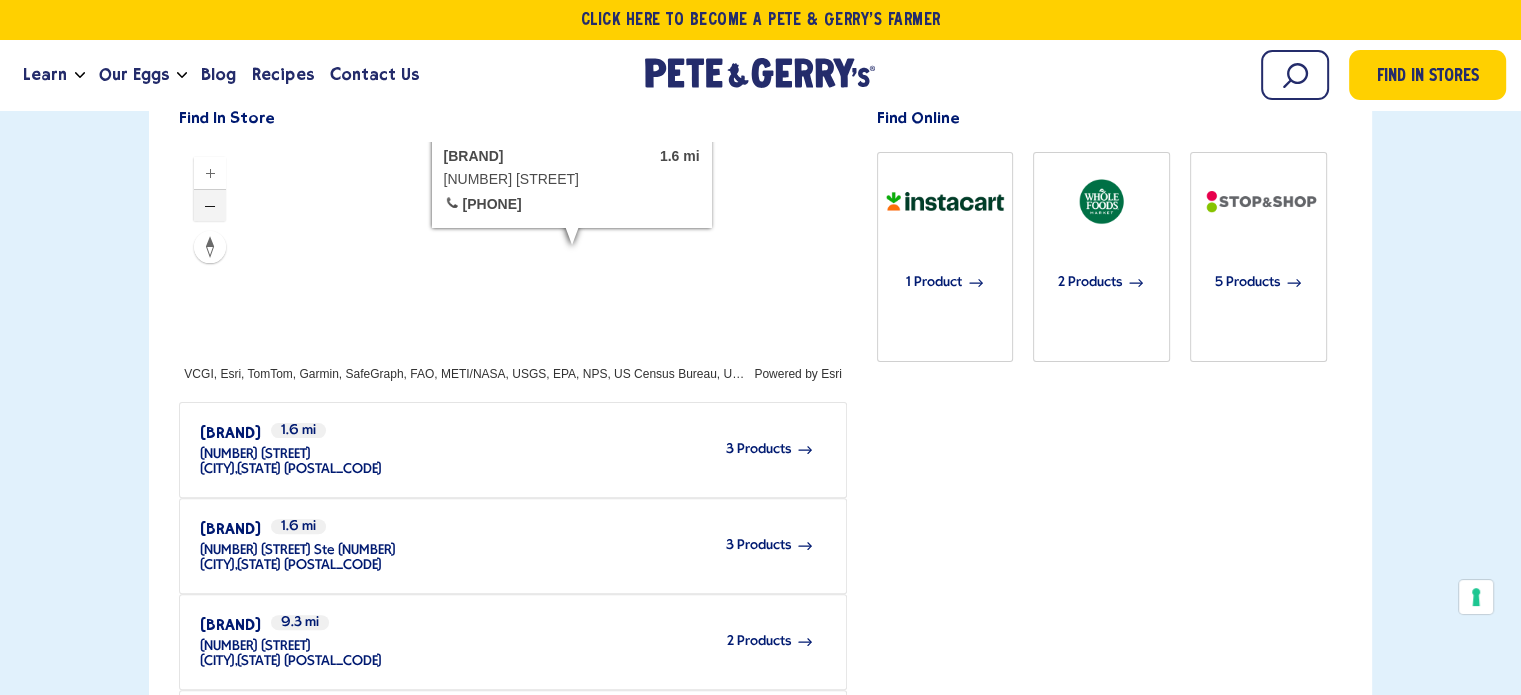 click 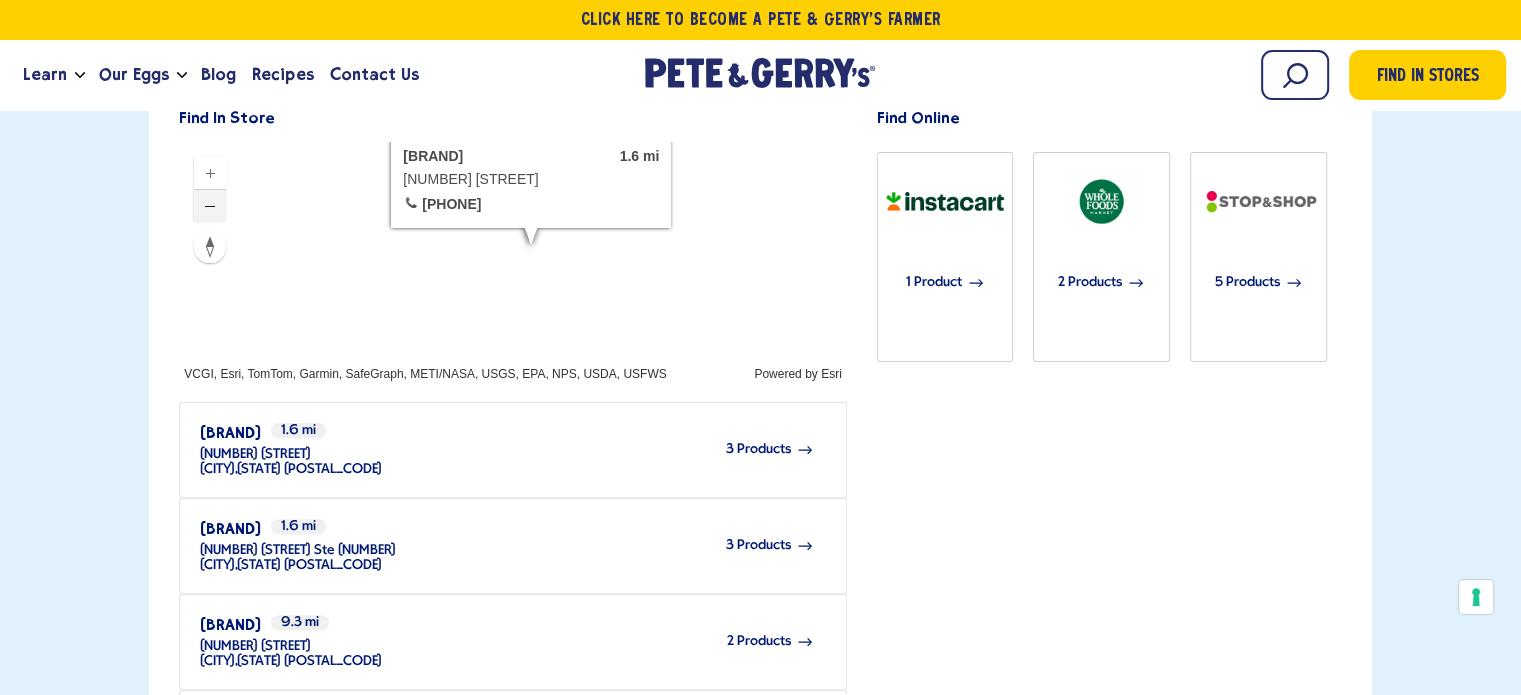 click 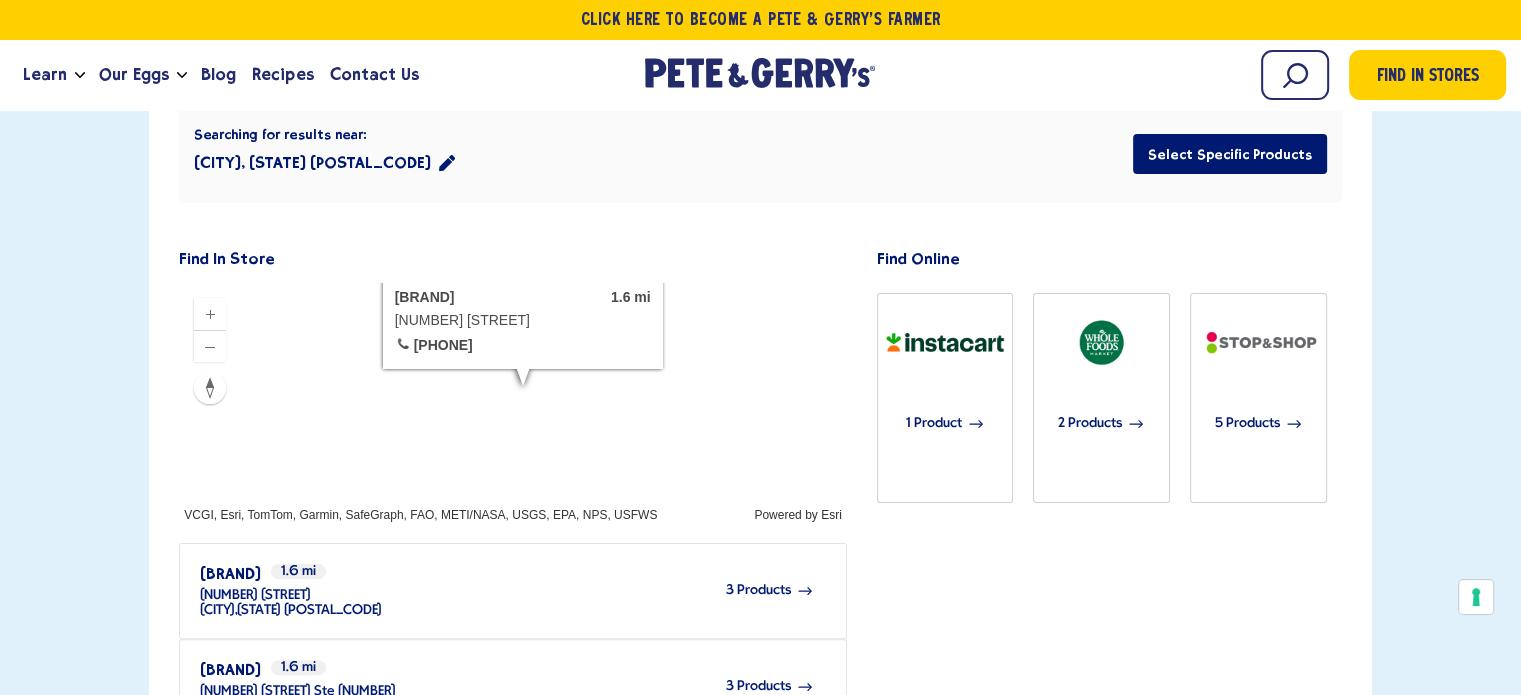 scroll, scrollTop: 480, scrollLeft: 0, axis: vertical 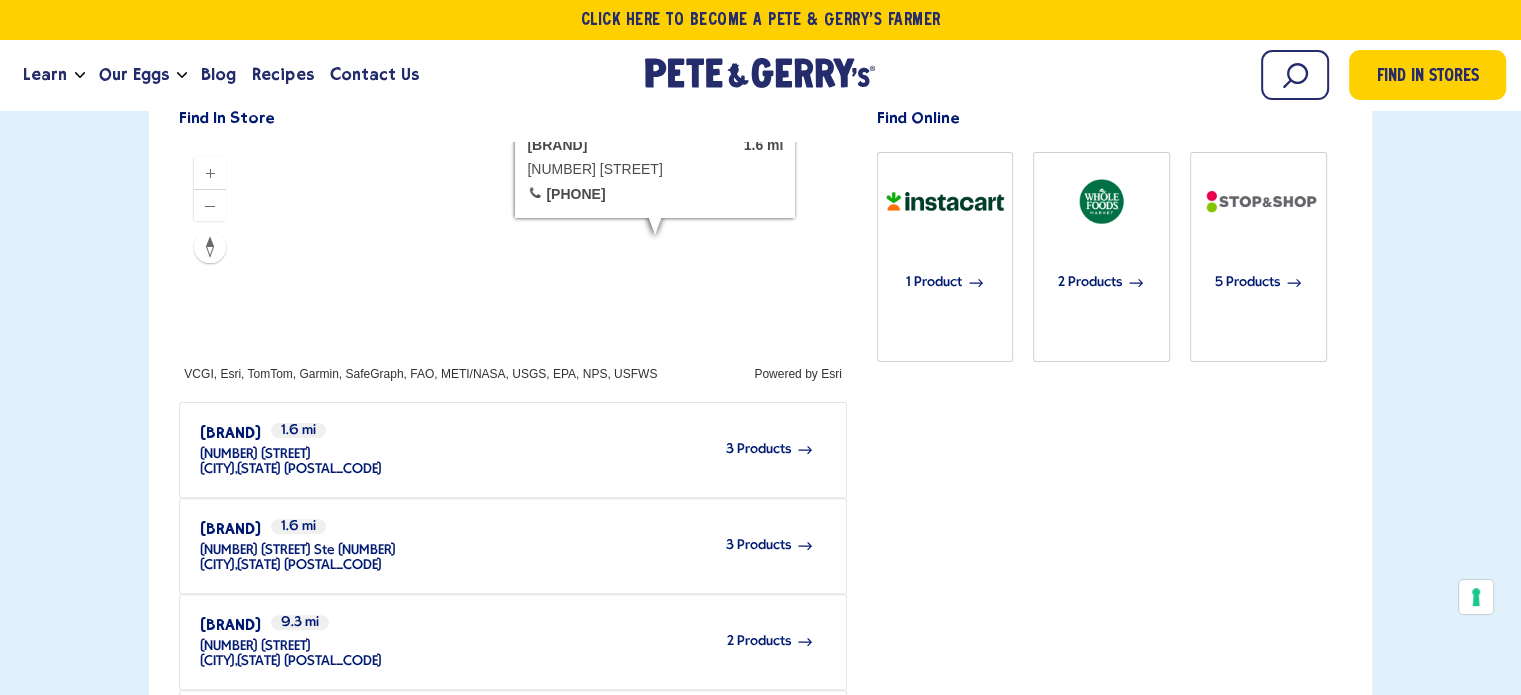 click at bounding box center (512, 262) 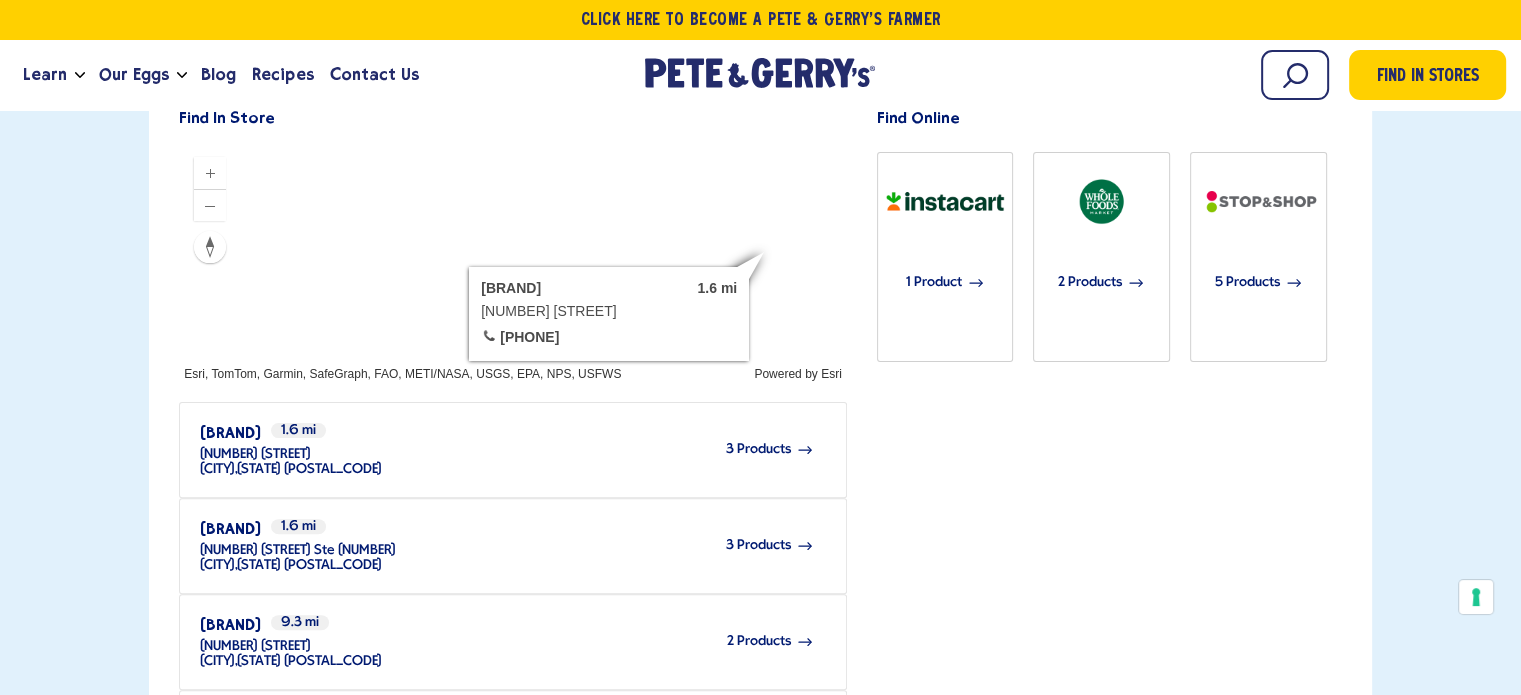 click on "[BRAND]
1.6 mi
[NUMBER] [STREET]
📞
[PHONE]" at bounding box center [609, 314] 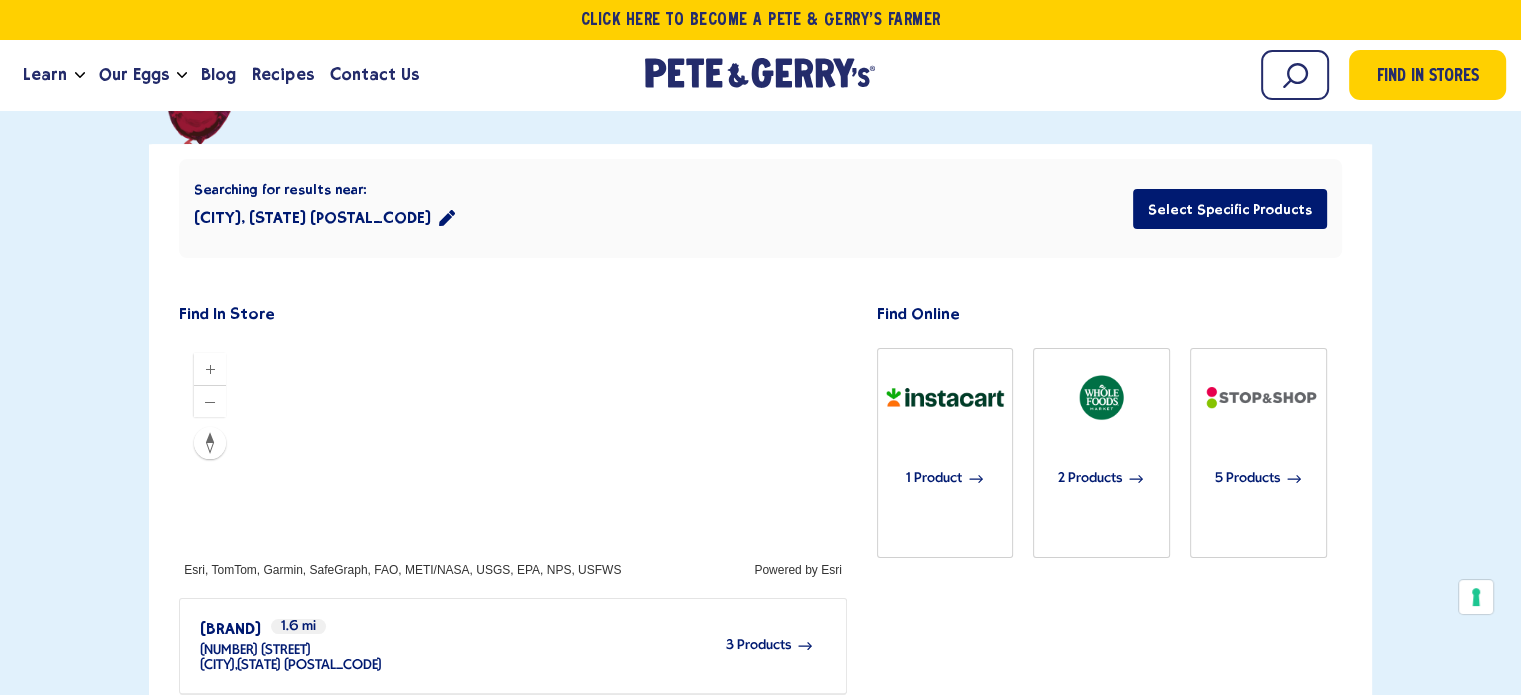 scroll, scrollTop: 280, scrollLeft: 0, axis: vertical 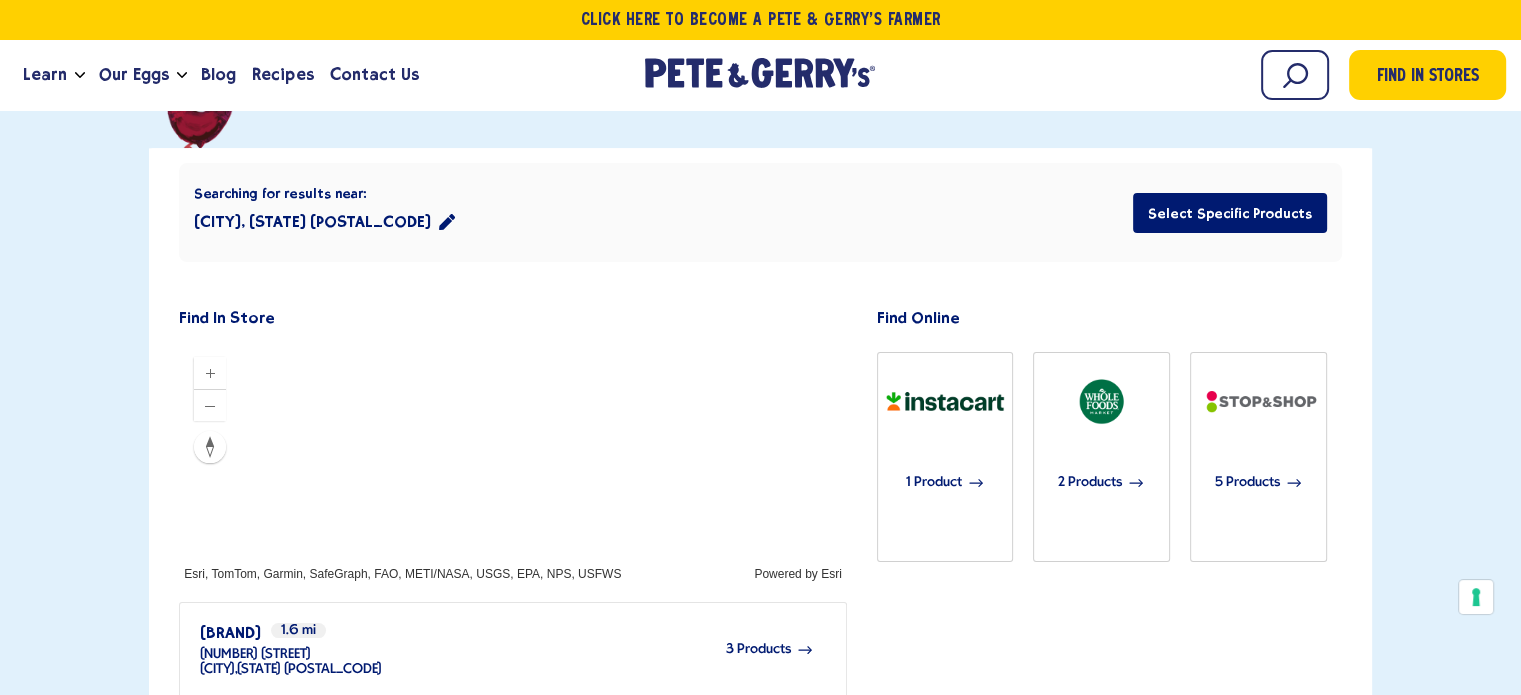 click on "Searching for results near: [CITY], [STATE] [POSTAL_CODE] Select Specific Products" at bounding box center [760, 212] 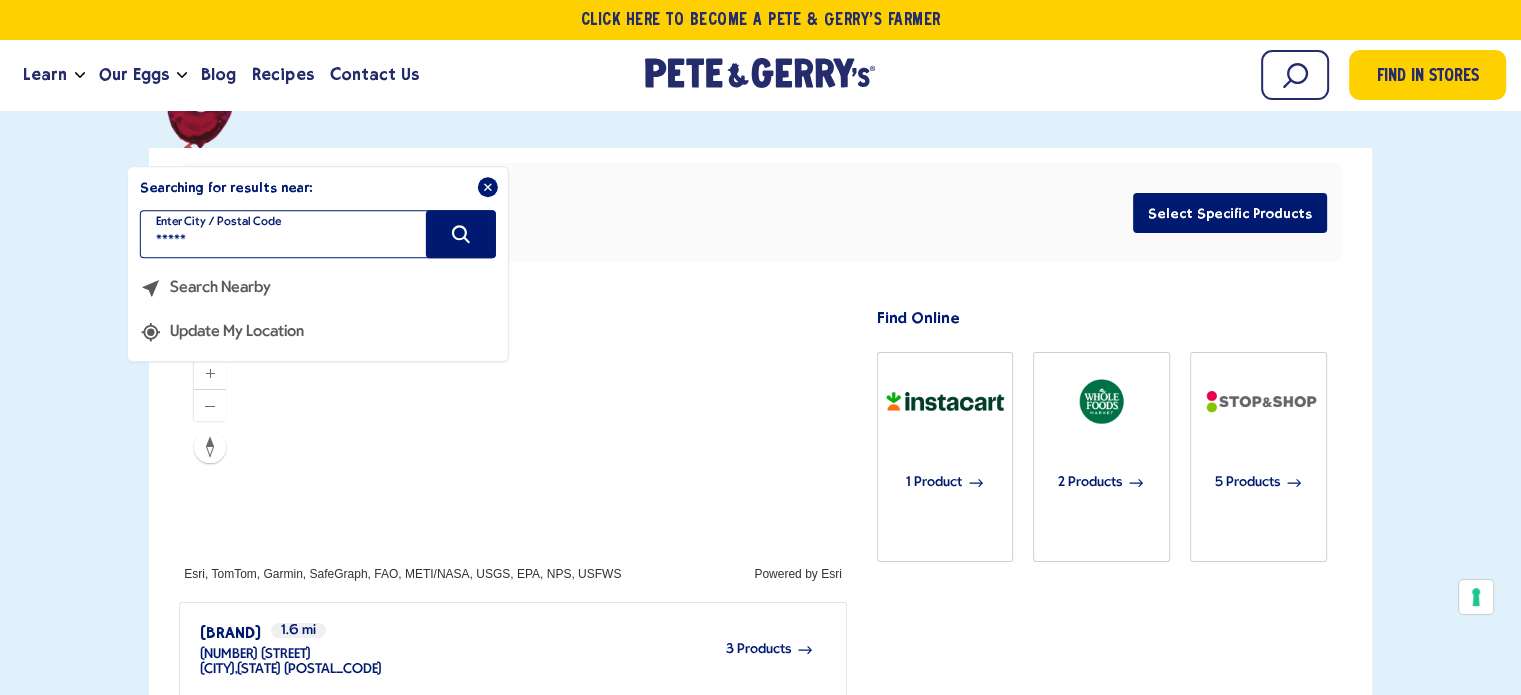 click on "*****" at bounding box center [318, 235] 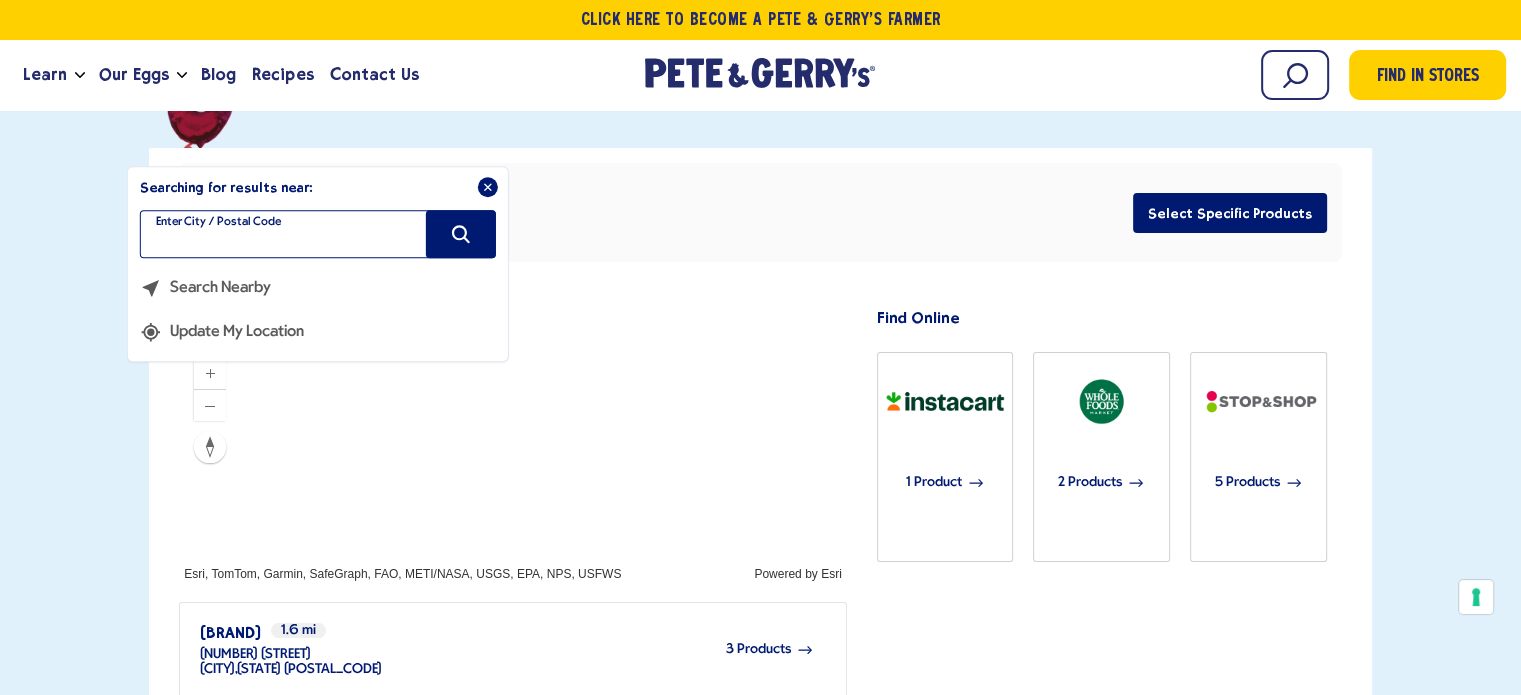 click at bounding box center (318, 235) 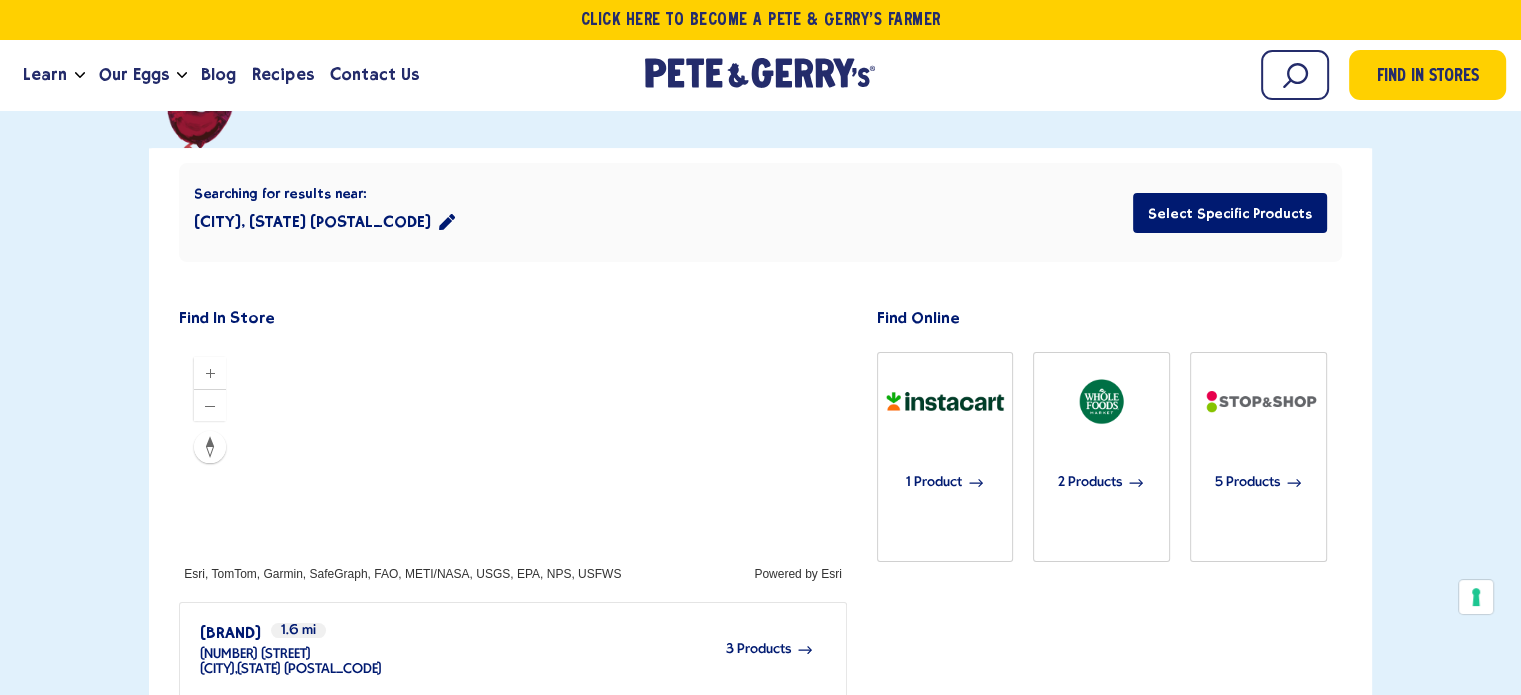 type on "*****" 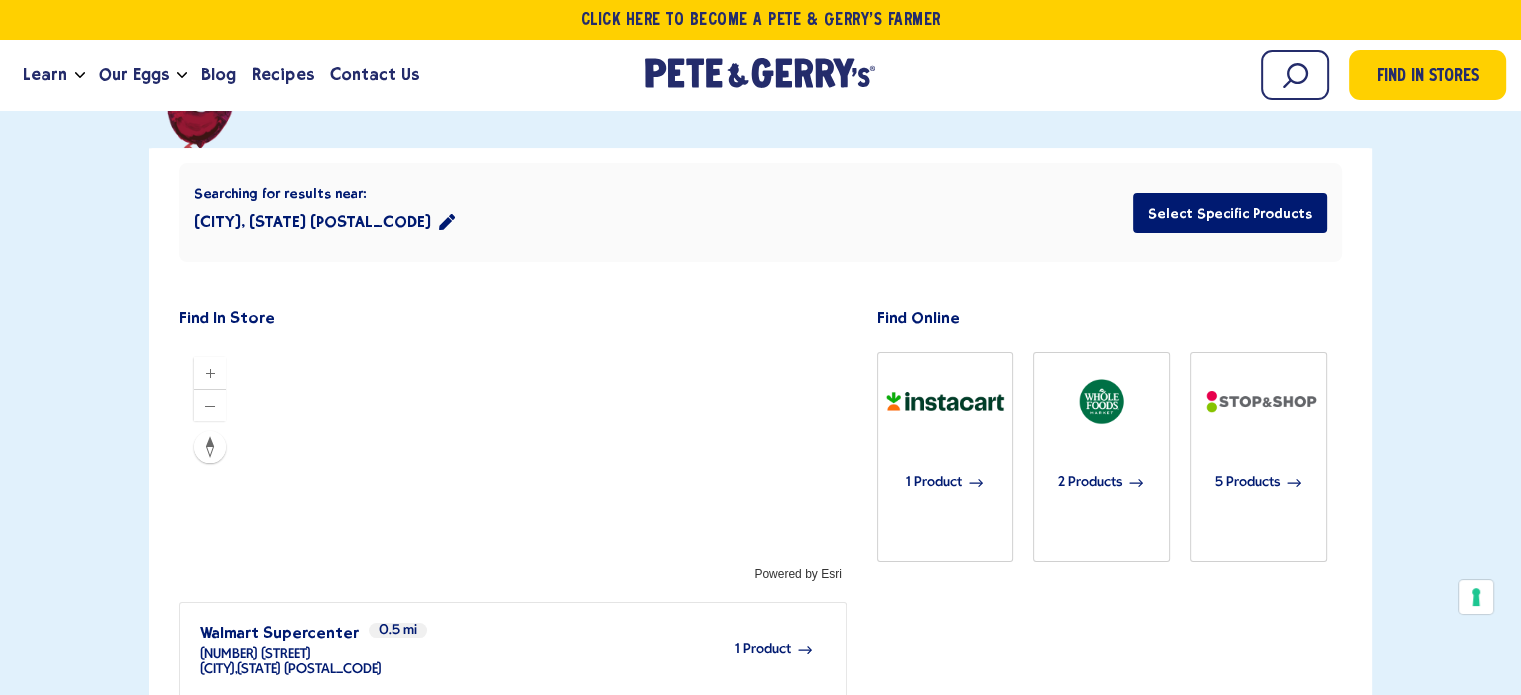 scroll, scrollTop: 480, scrollLeft: 0, axis: vertical 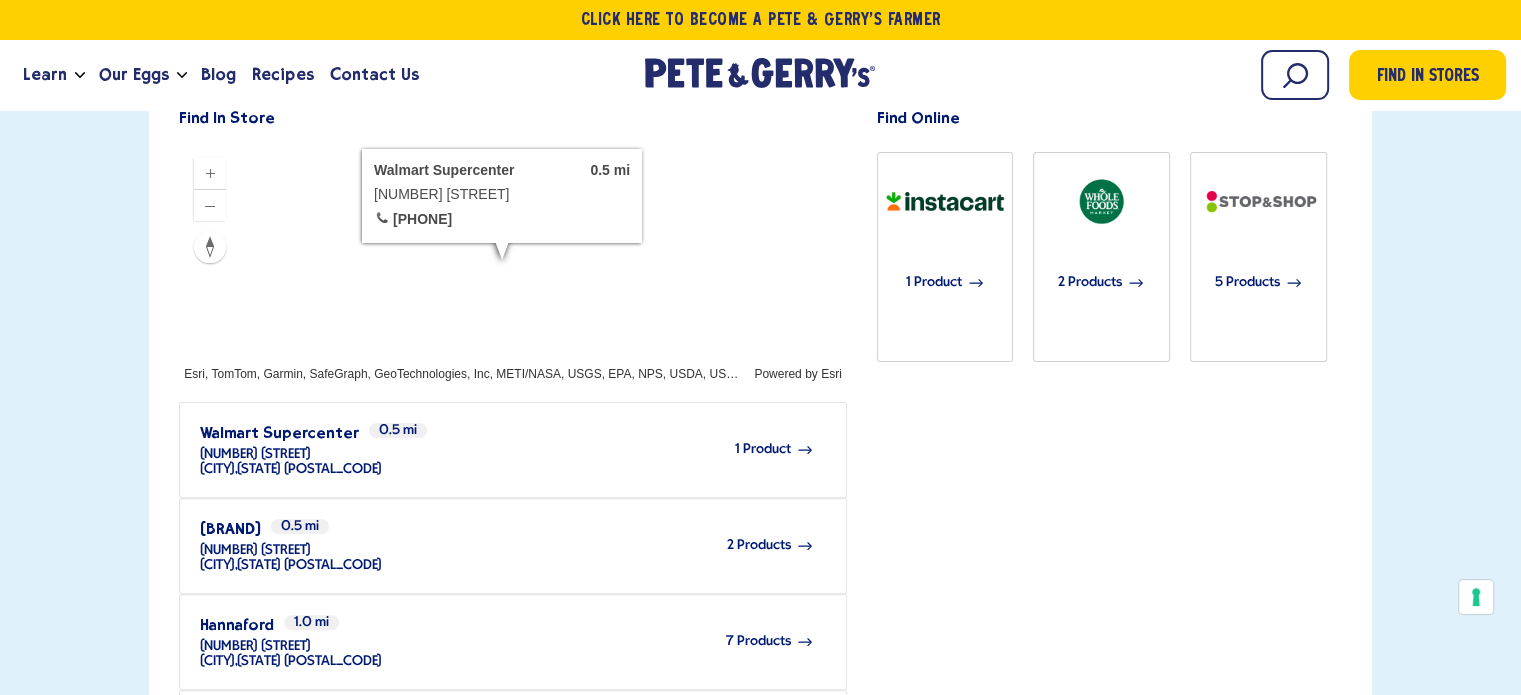 click on "1  Product" at bounding box center (597, 449) 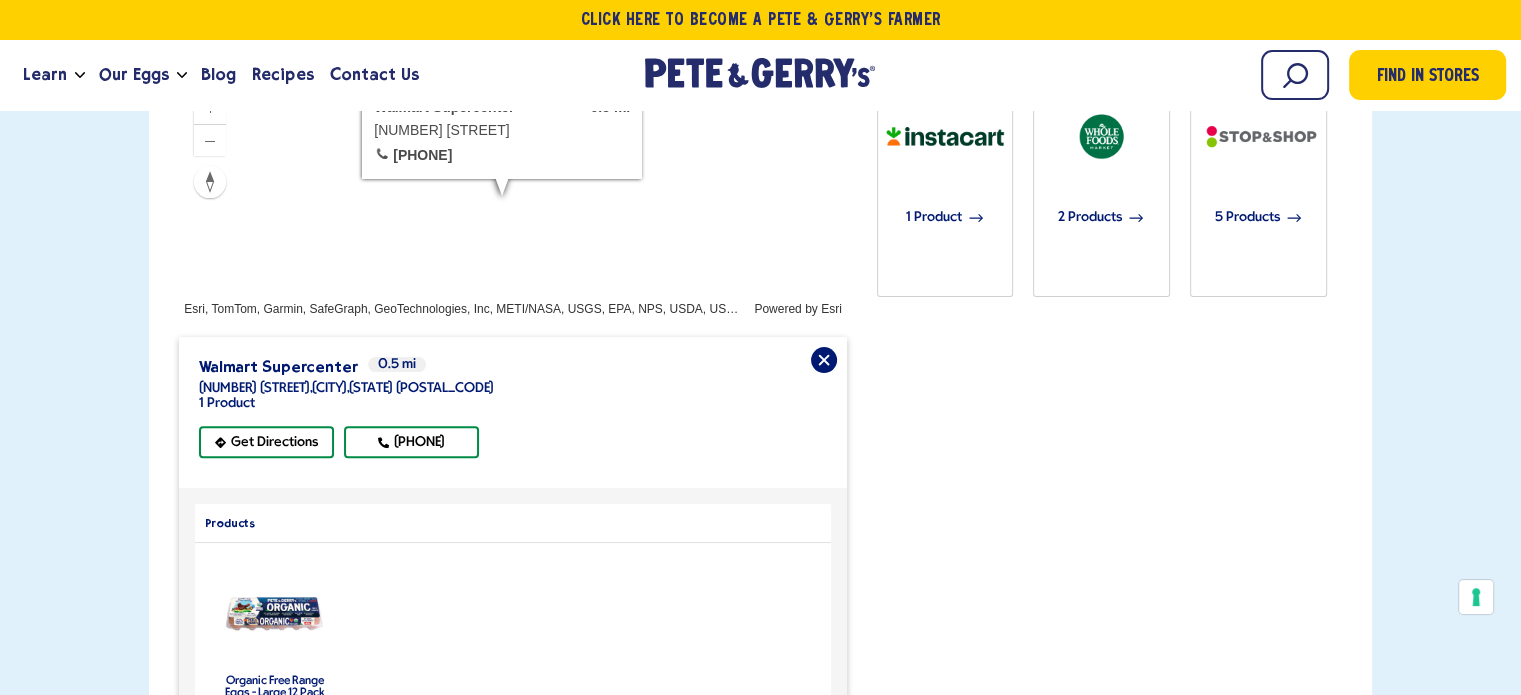 scroll, scrollTop: 580, scrollLeft: 0, axis: vertical 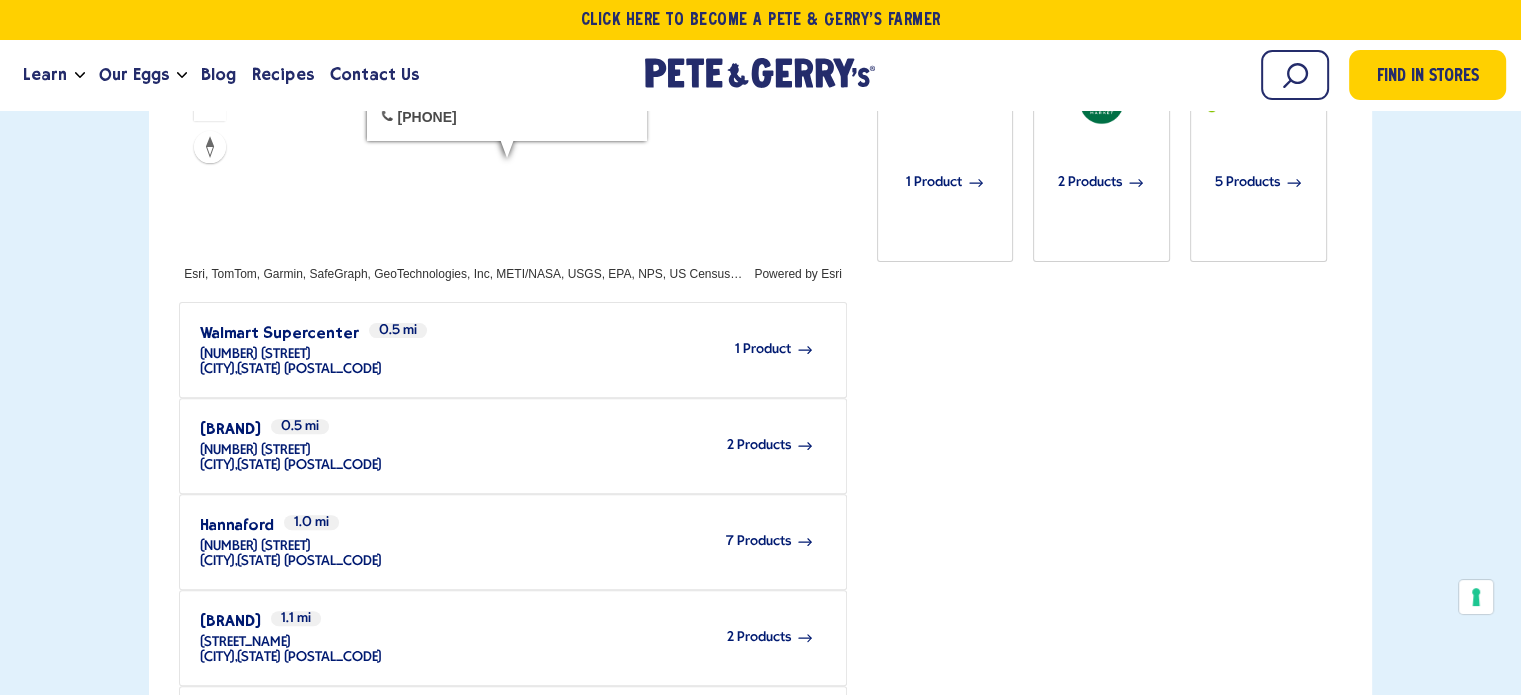 click on "7  Products" at bounding box center (597, 541) 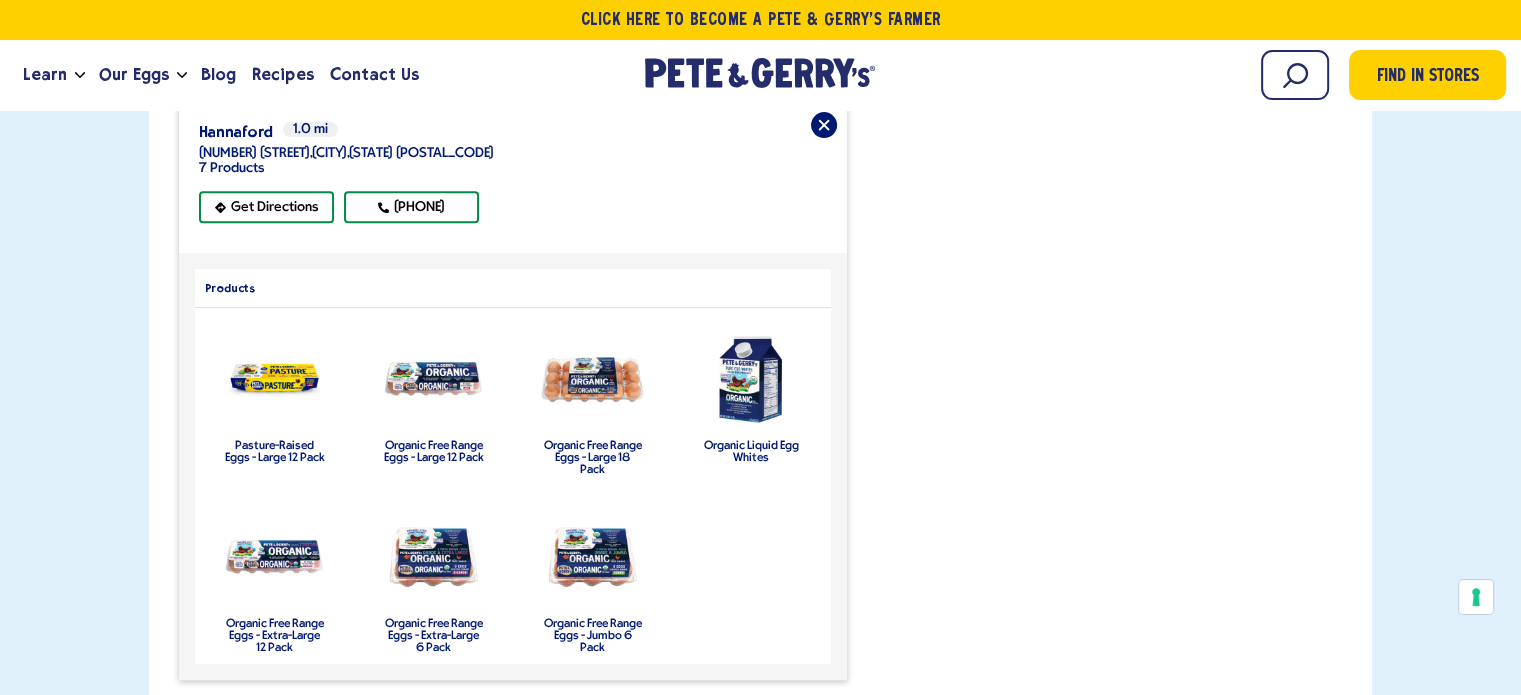 scroll, scrollTop: 780, scrollLeft: 0, axis: vertical 